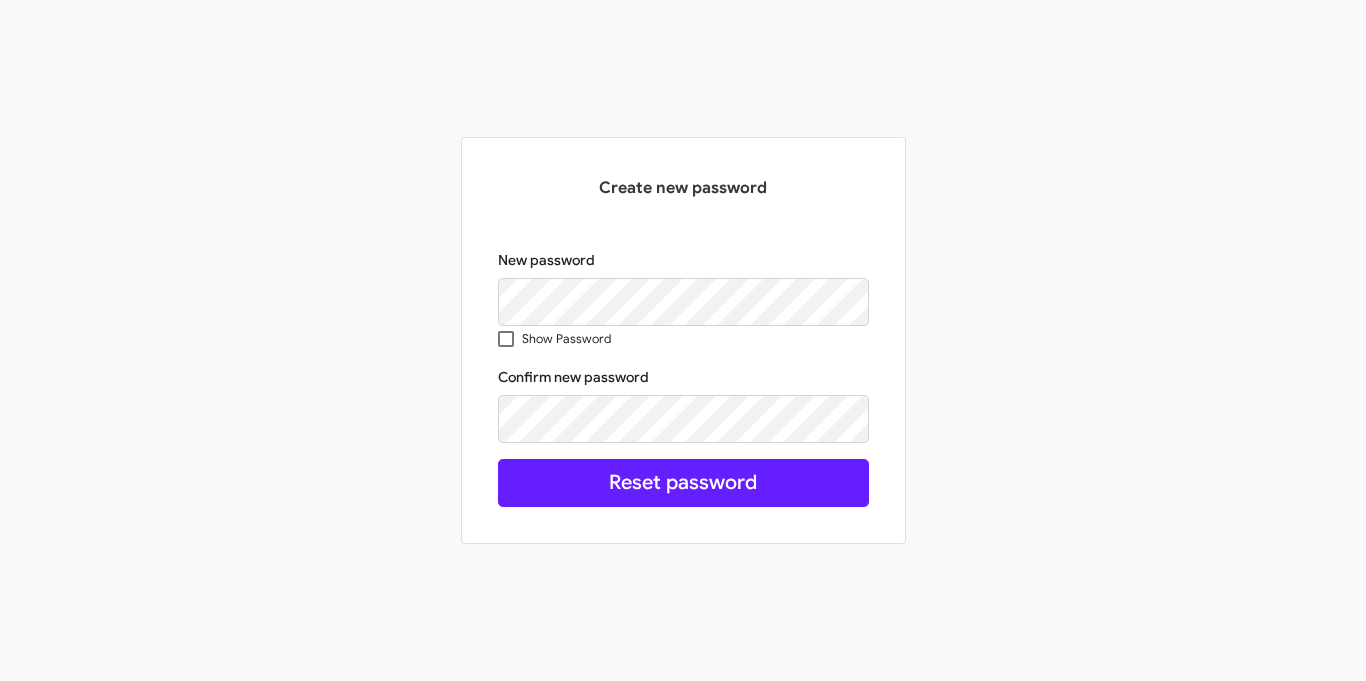 scroll, scrollTop: 0, scrollLeft: 0, axis: both 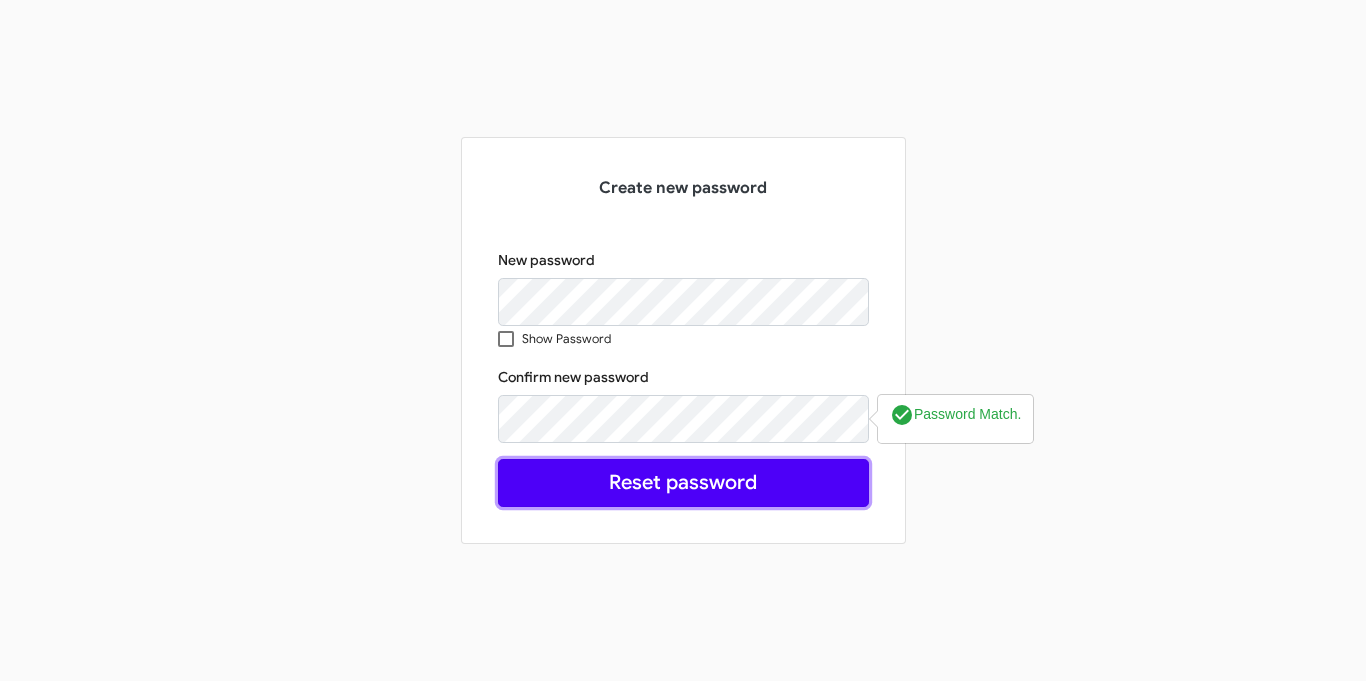 click on "Reset password" 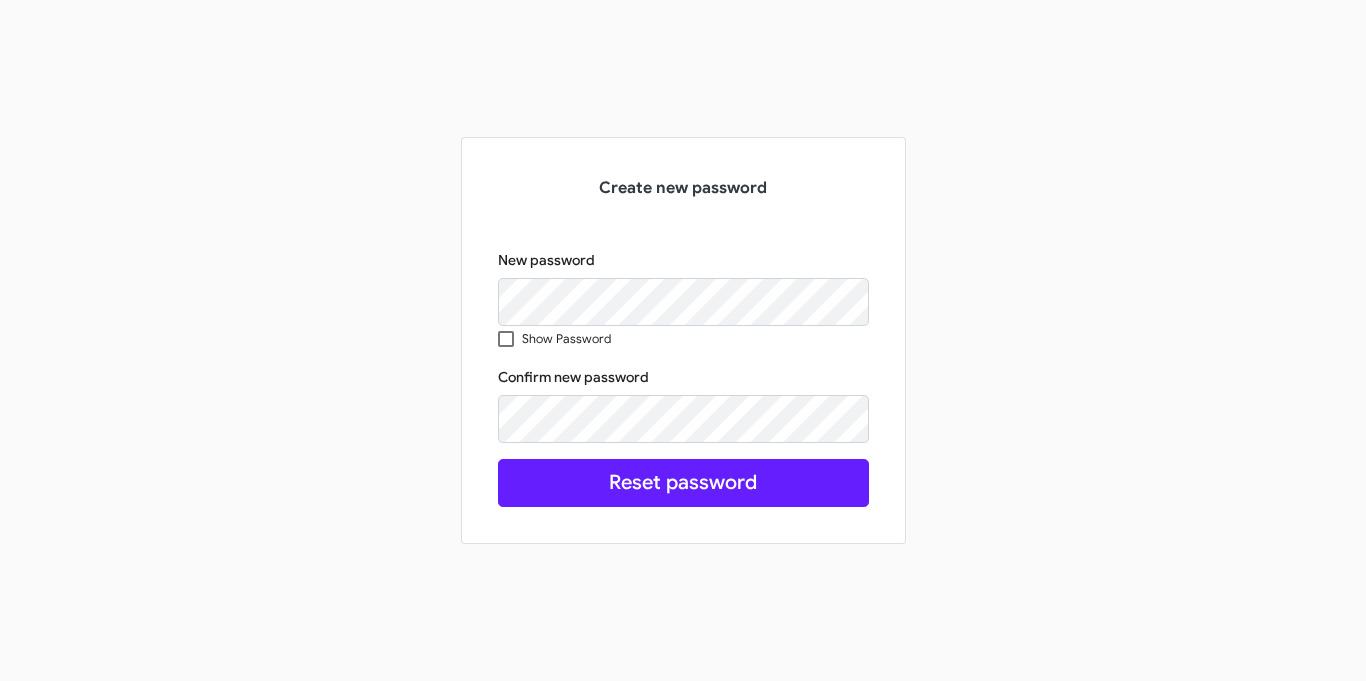 scroll, scrollTop: 0, scrollLeft: 0, axis: both 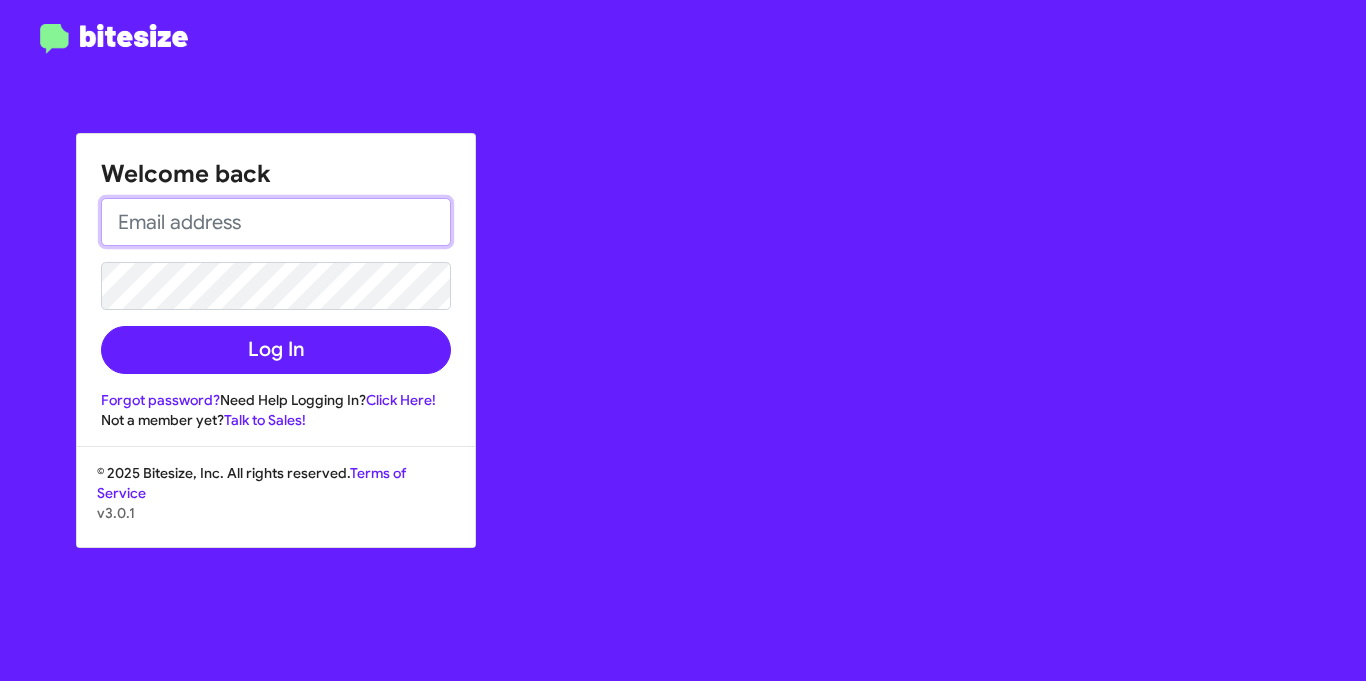 type on "[EMAIL]" 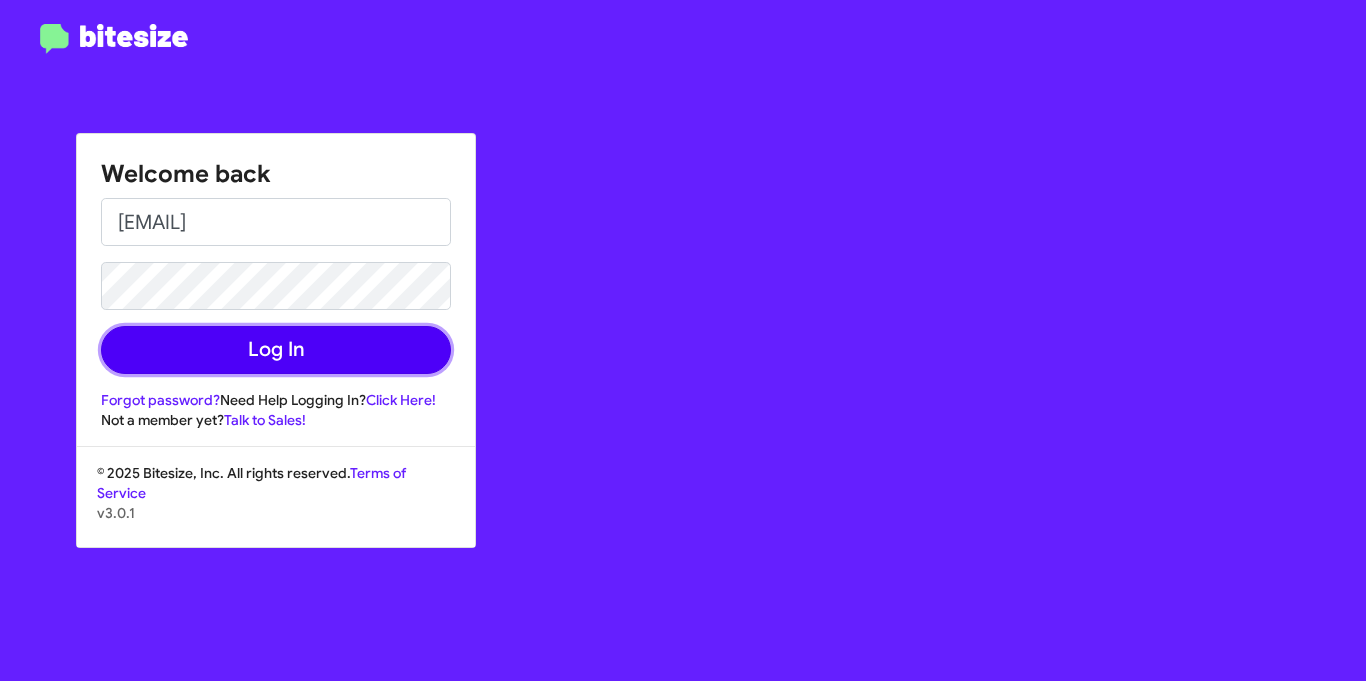 click on "Log In" 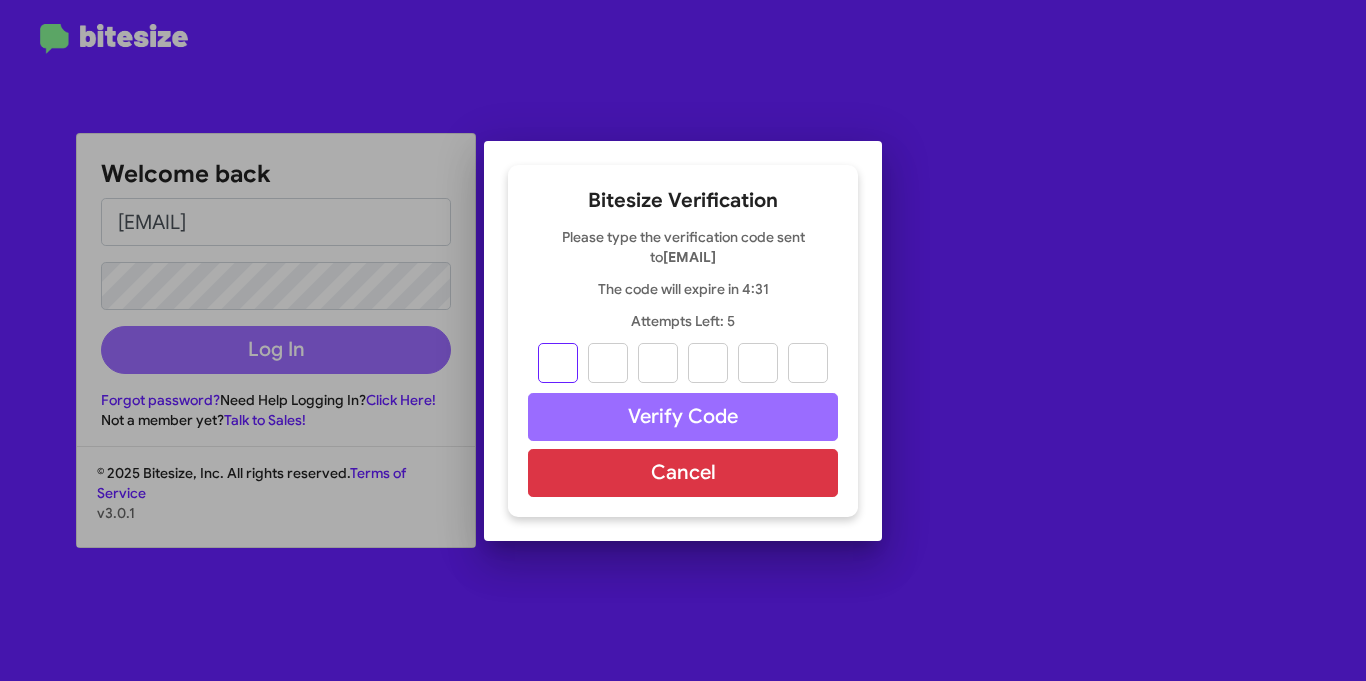 type on "8" 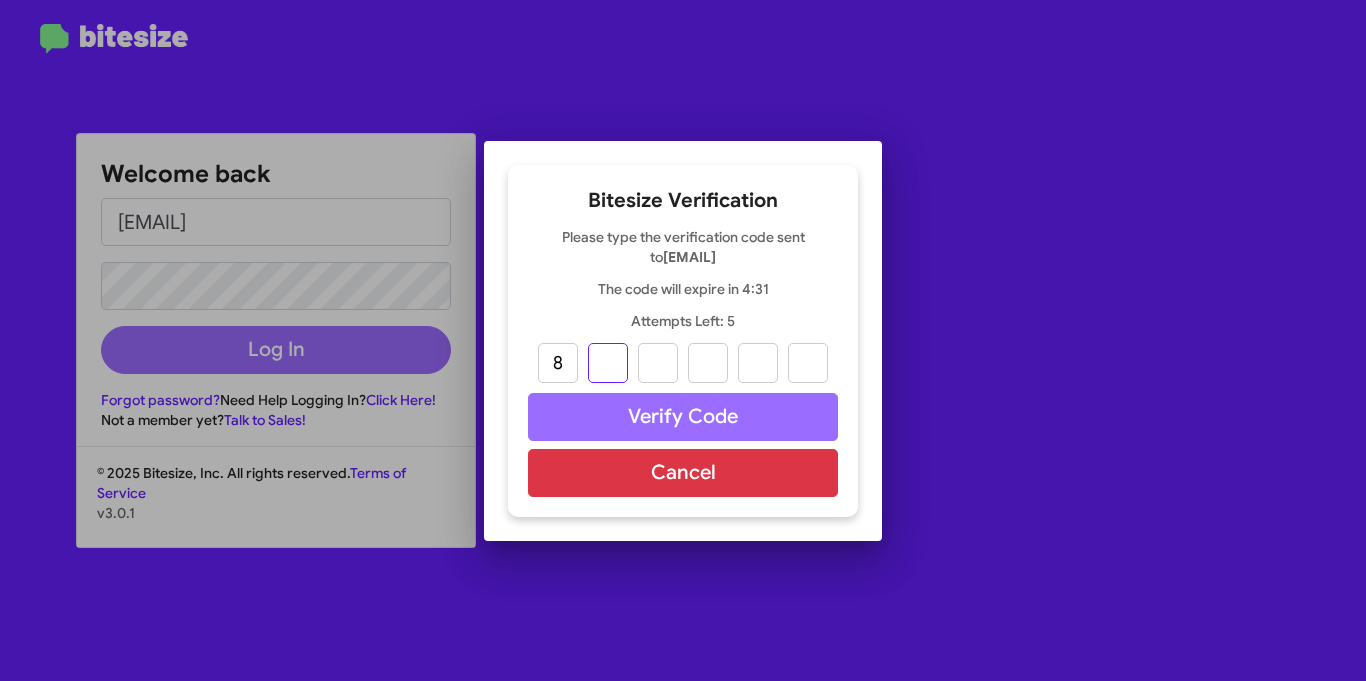 type on "5" 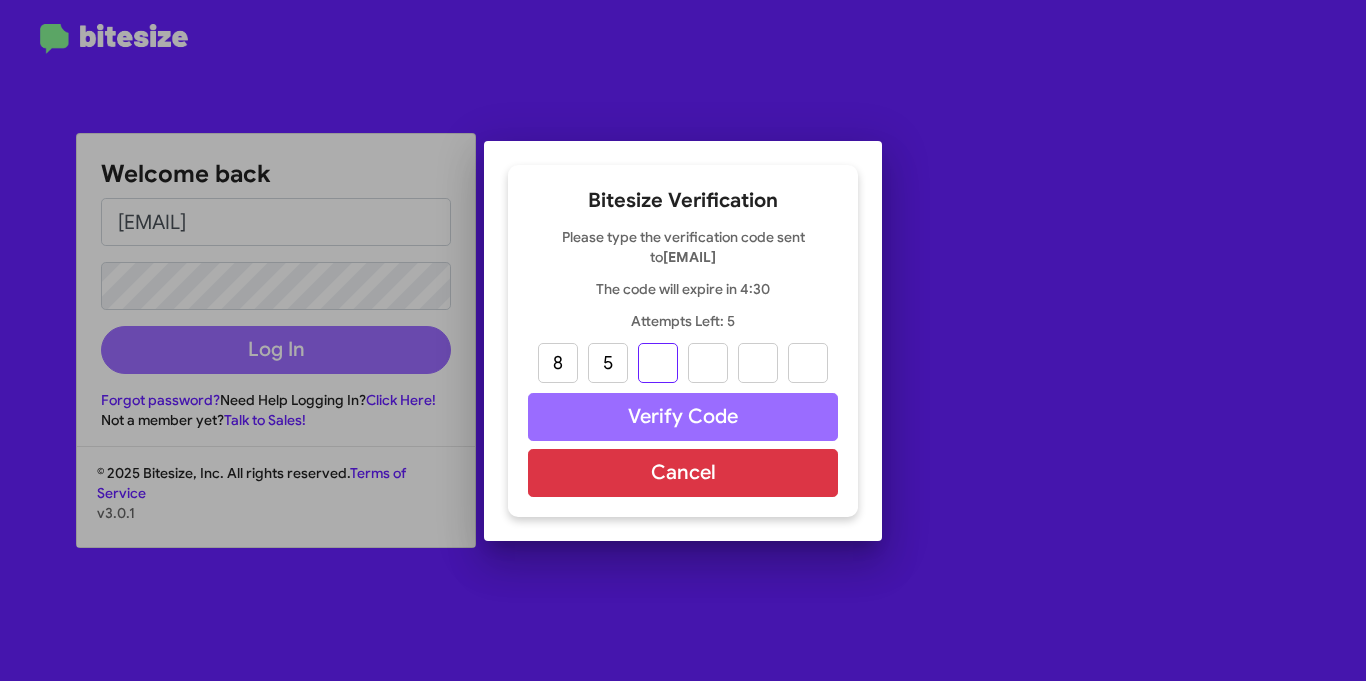type on "1" 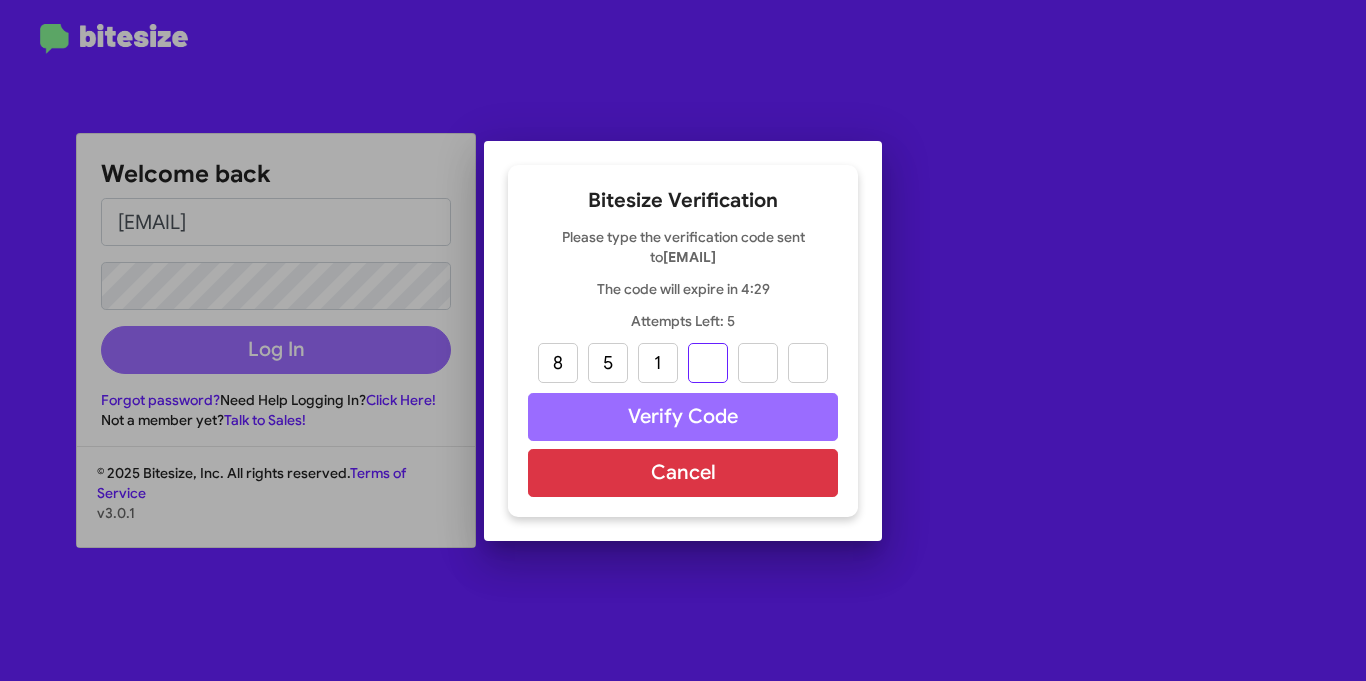 type on "5" 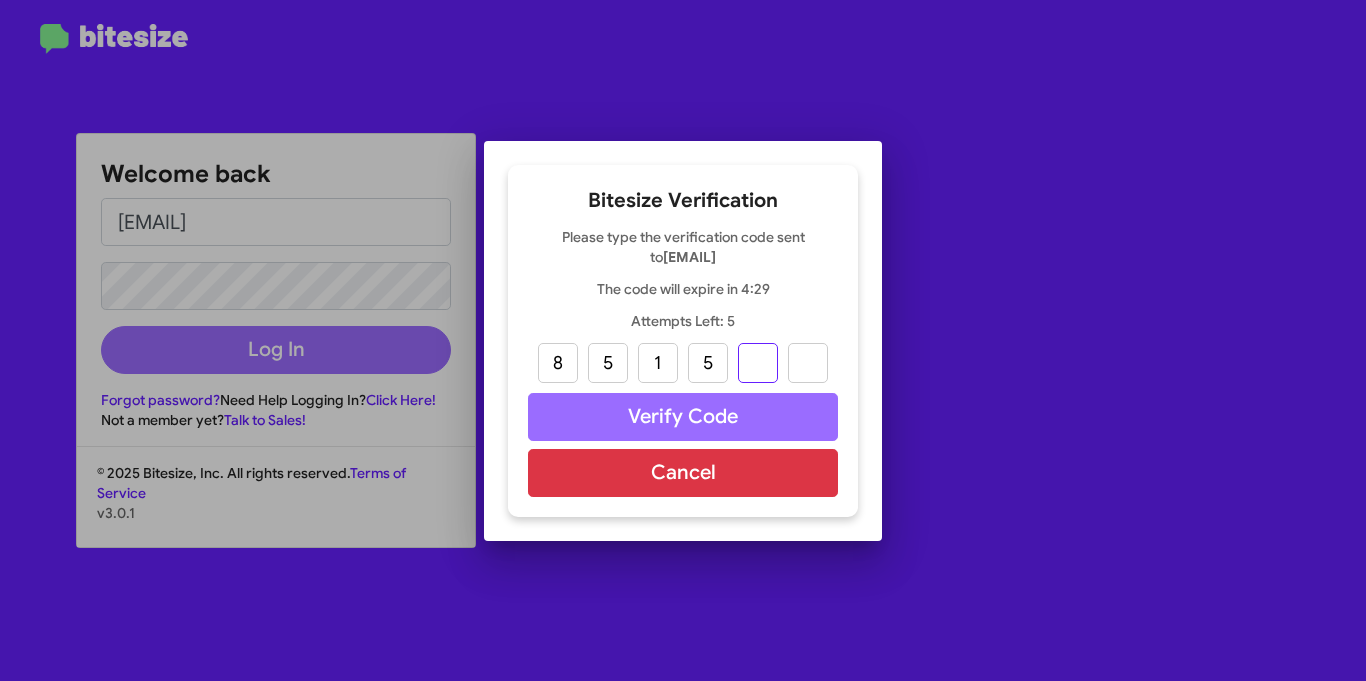 type on "1" 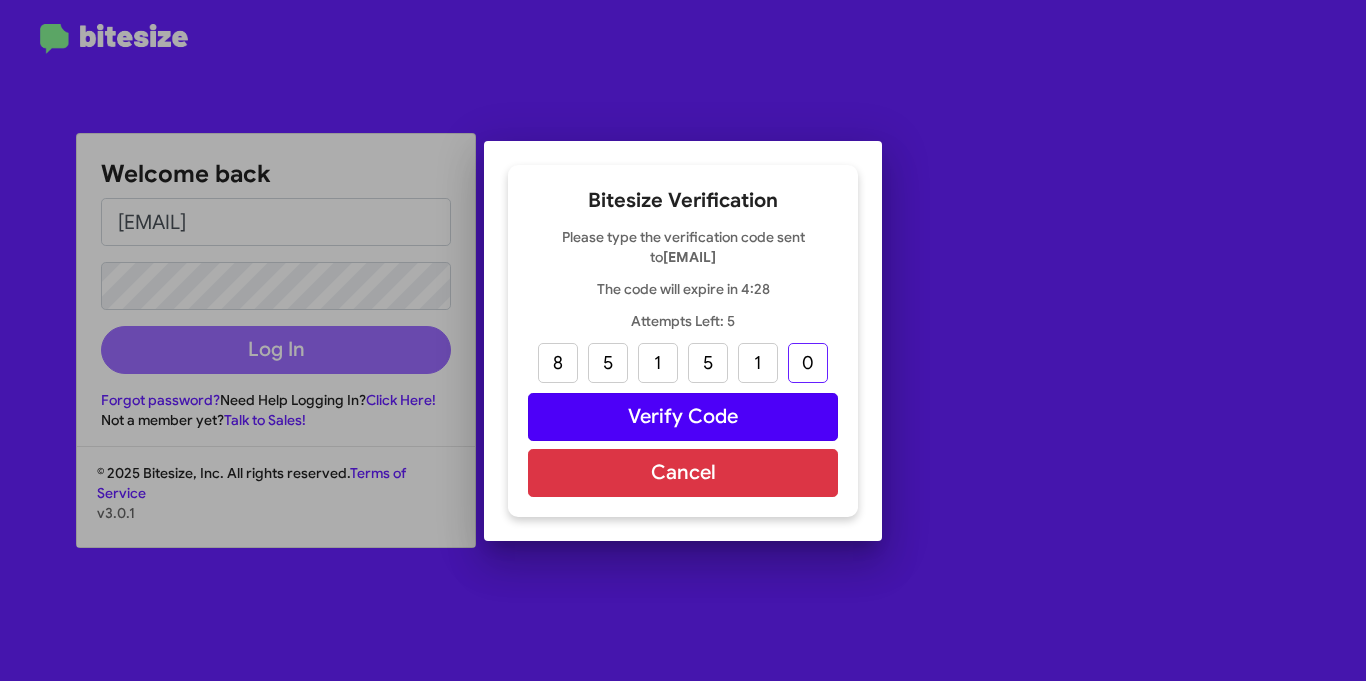 type on "0" 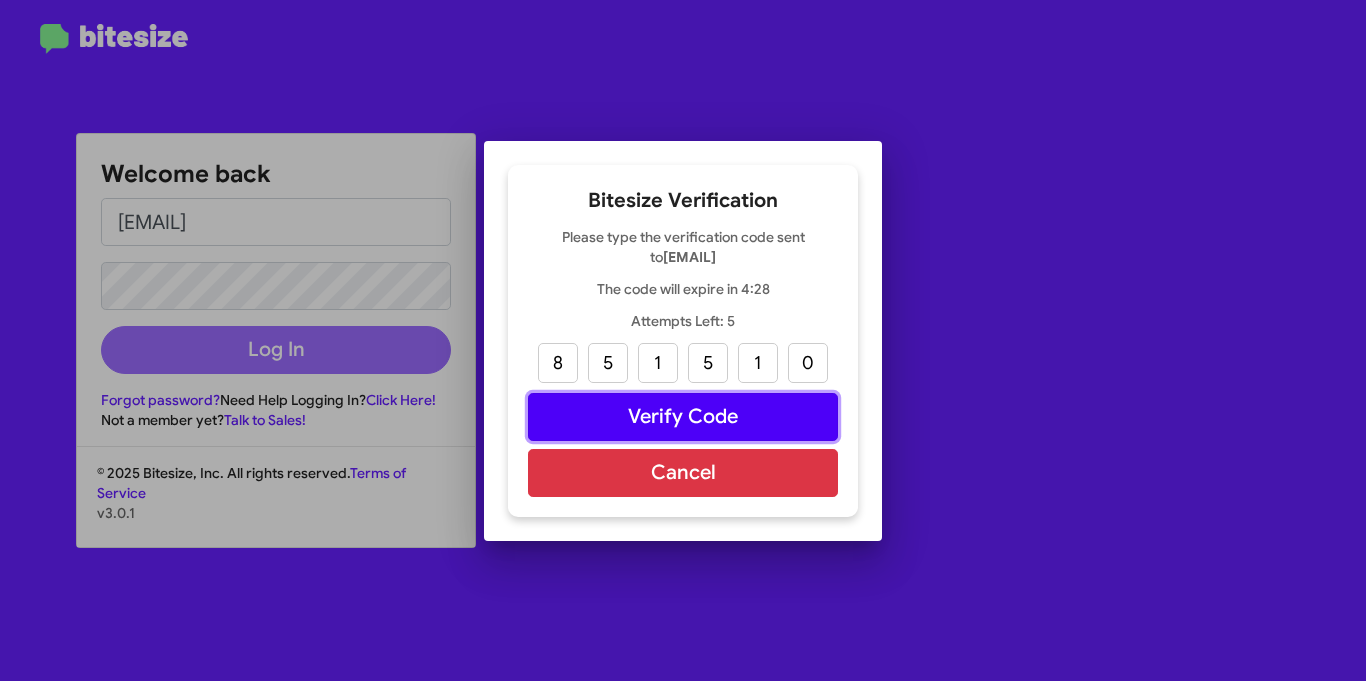 click on "Verify Code" at bounding box center [683, 417] 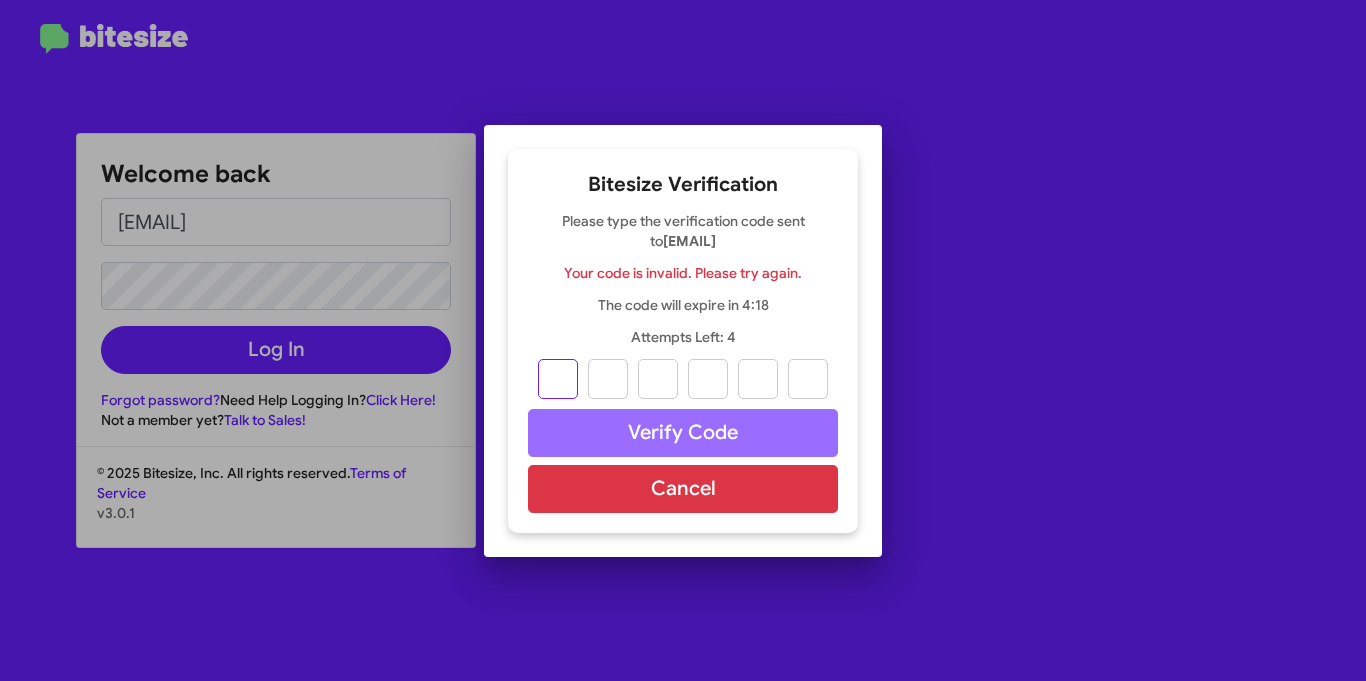 click at bounding box center (558, 379) 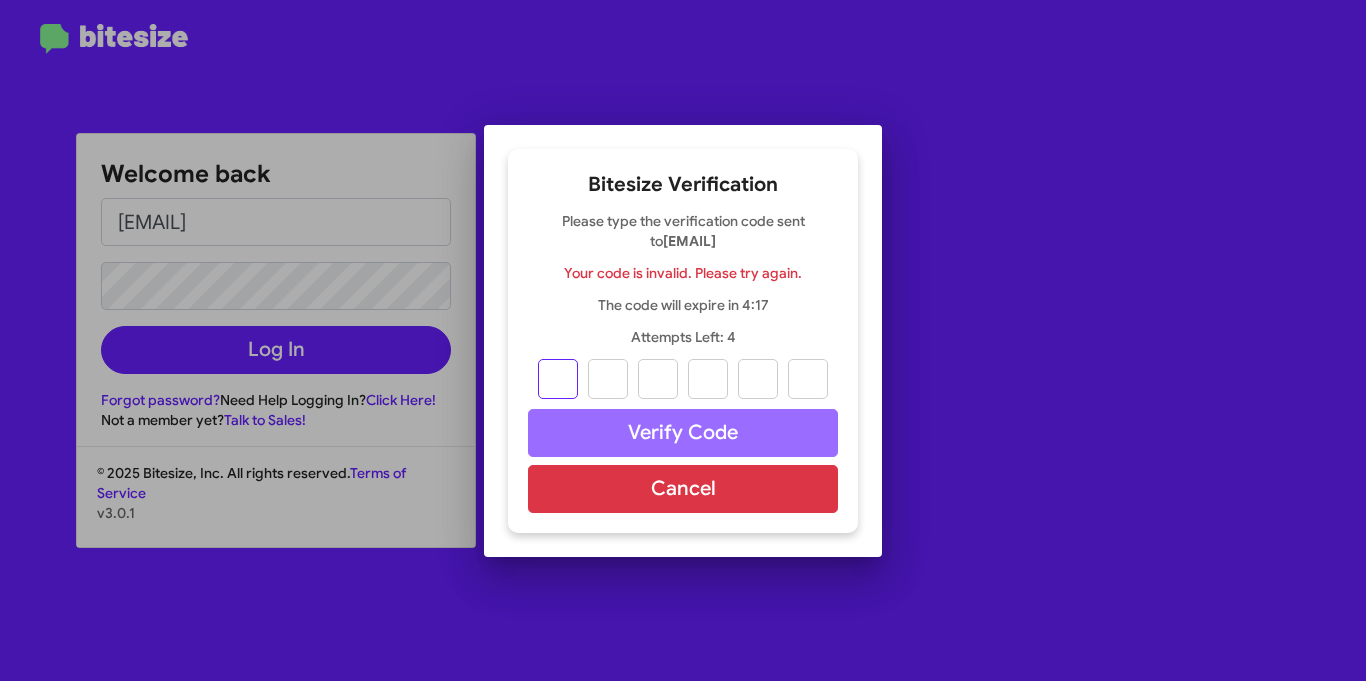type on "8" 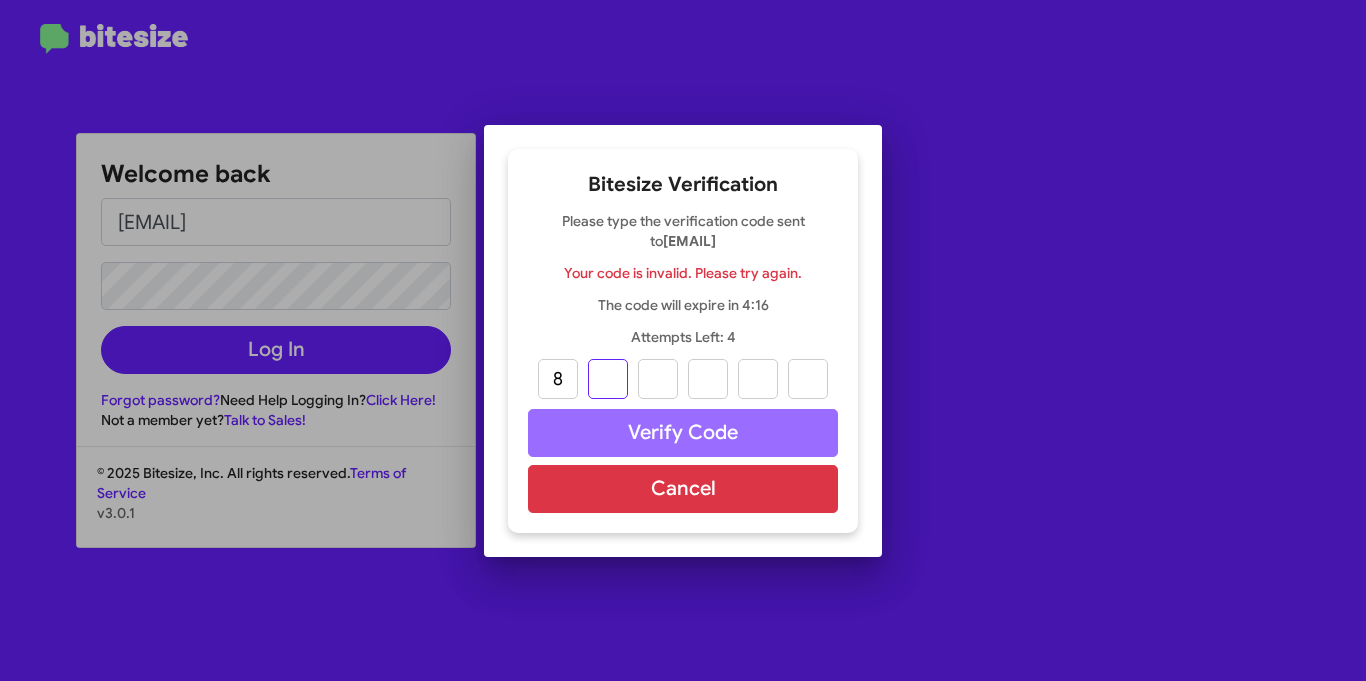 type on "5" 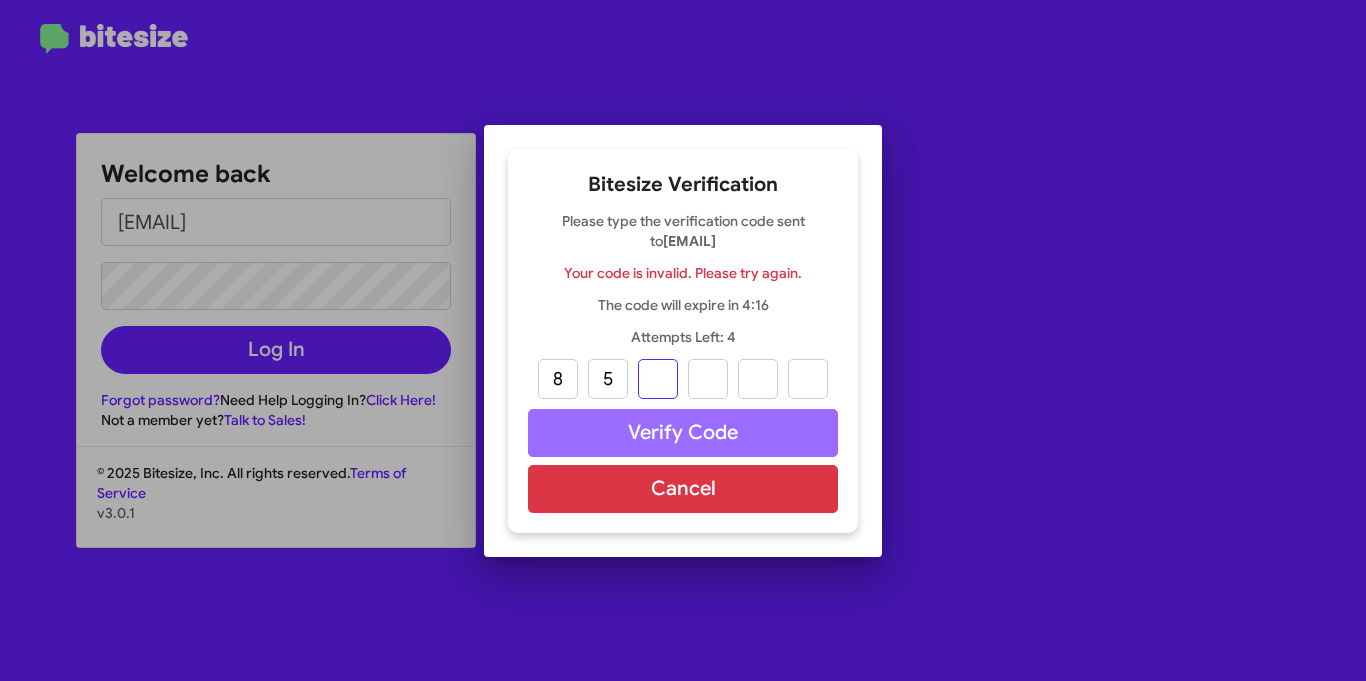 type on "1" 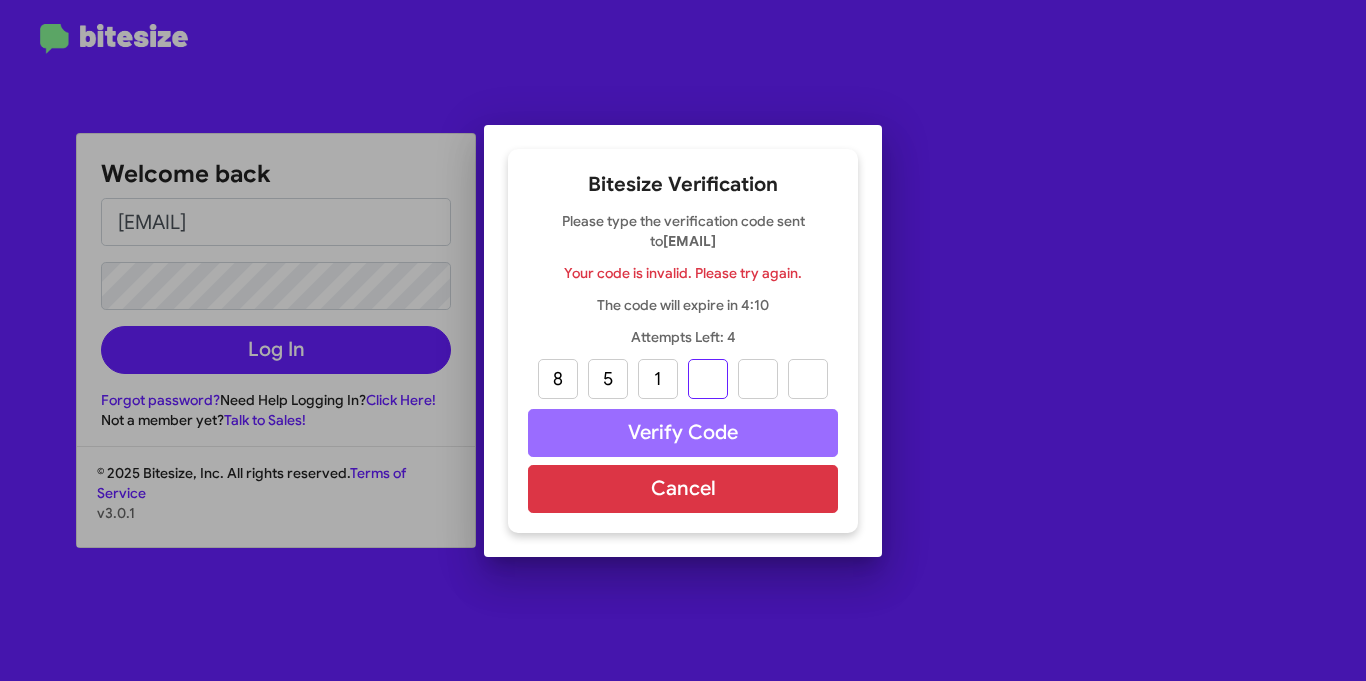 type on "8" 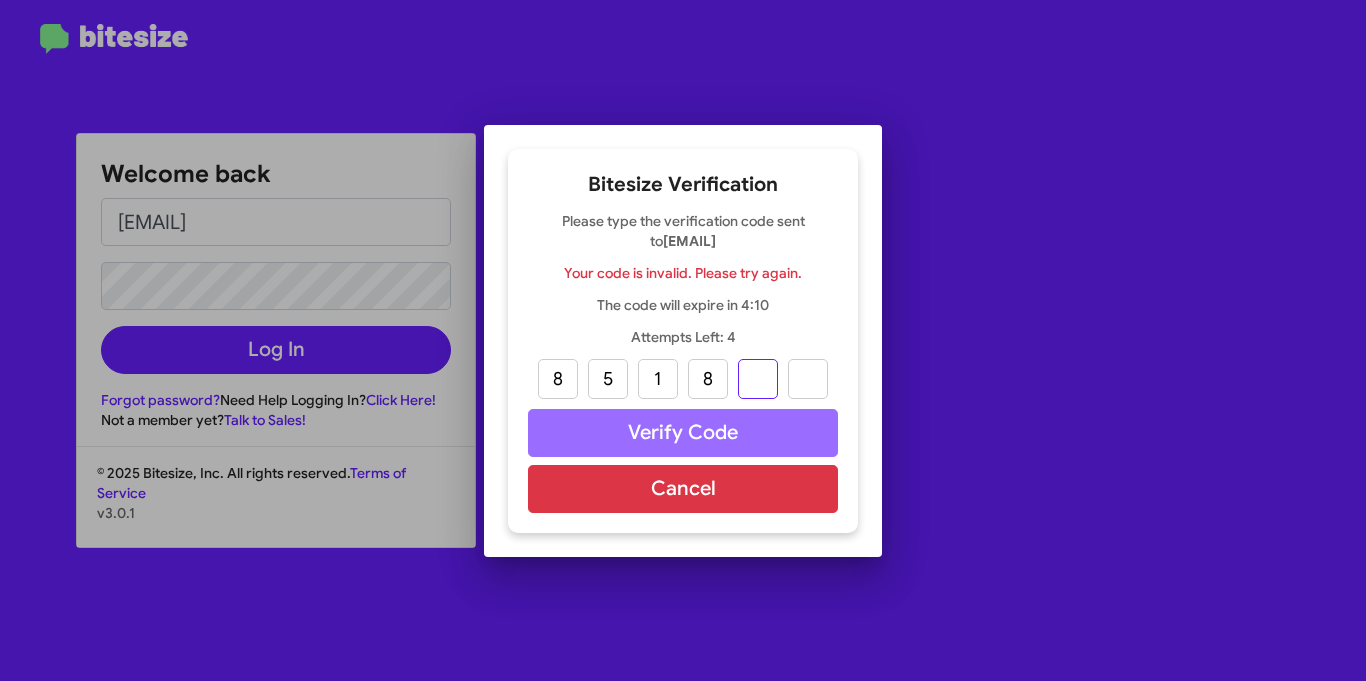 type on "1" 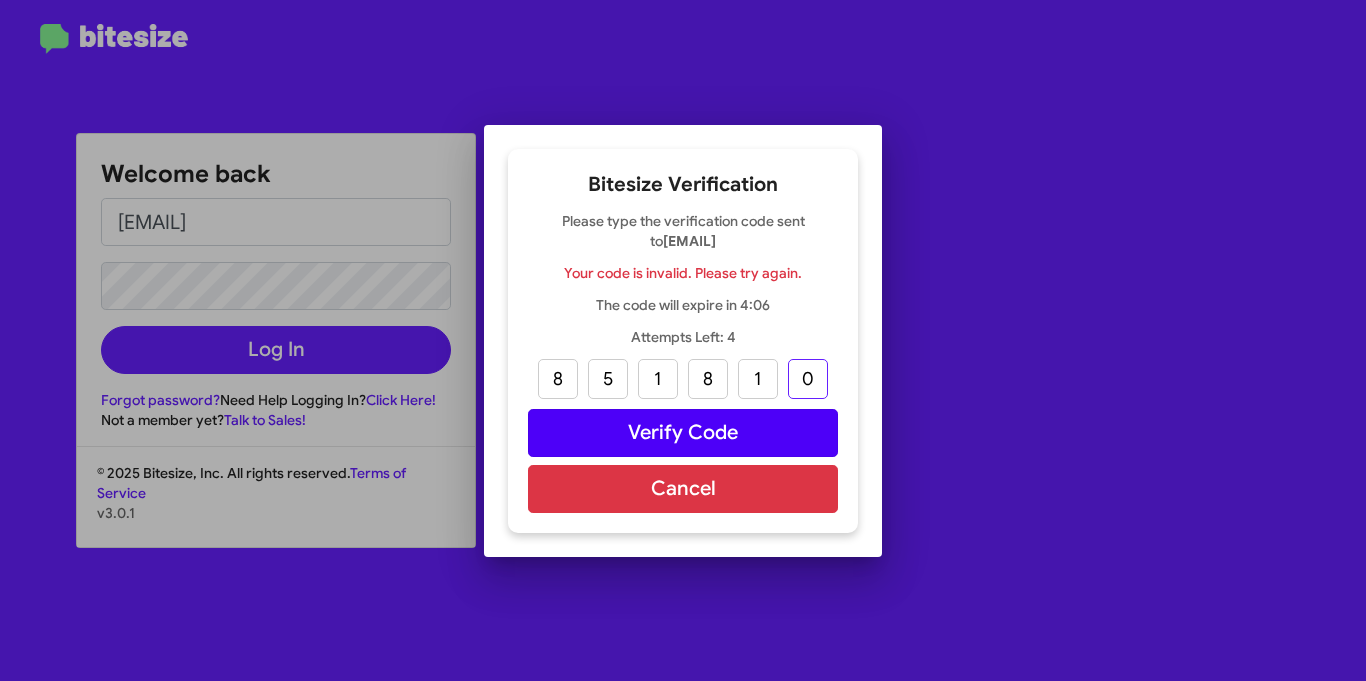 type on "0" 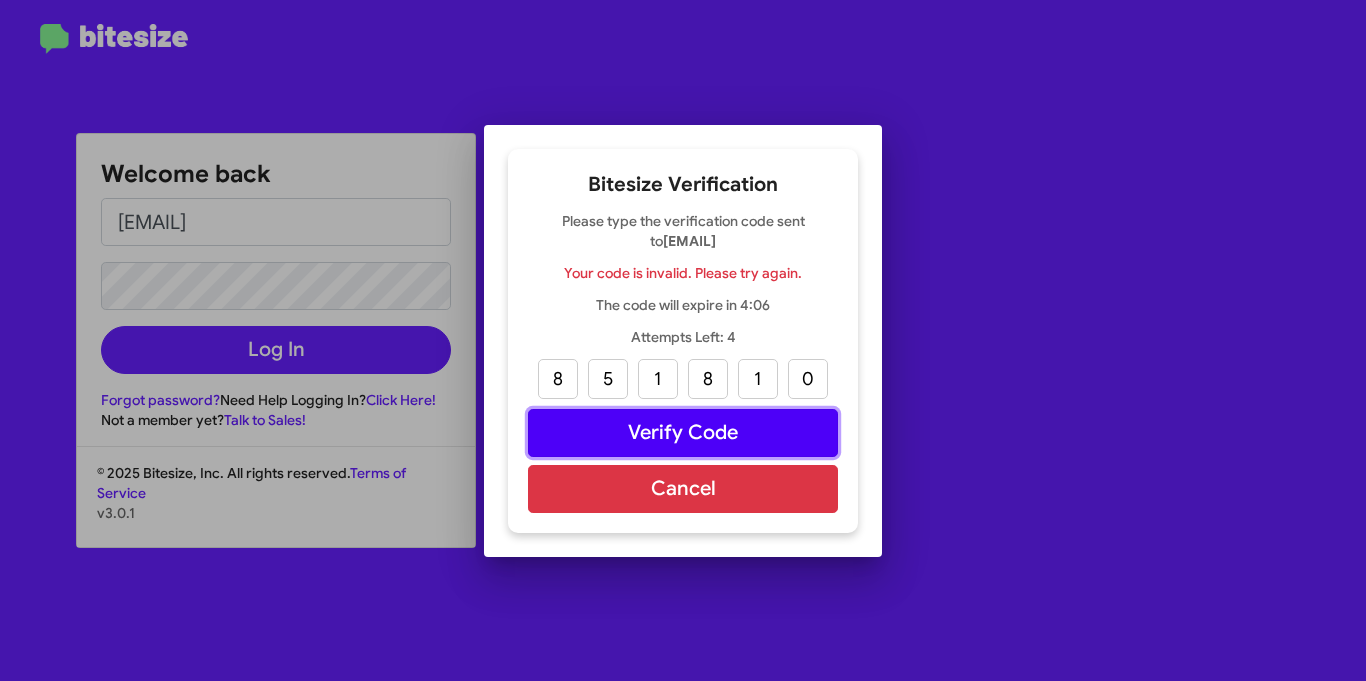 click on "Verify Code" at bounding box center (683, 433) 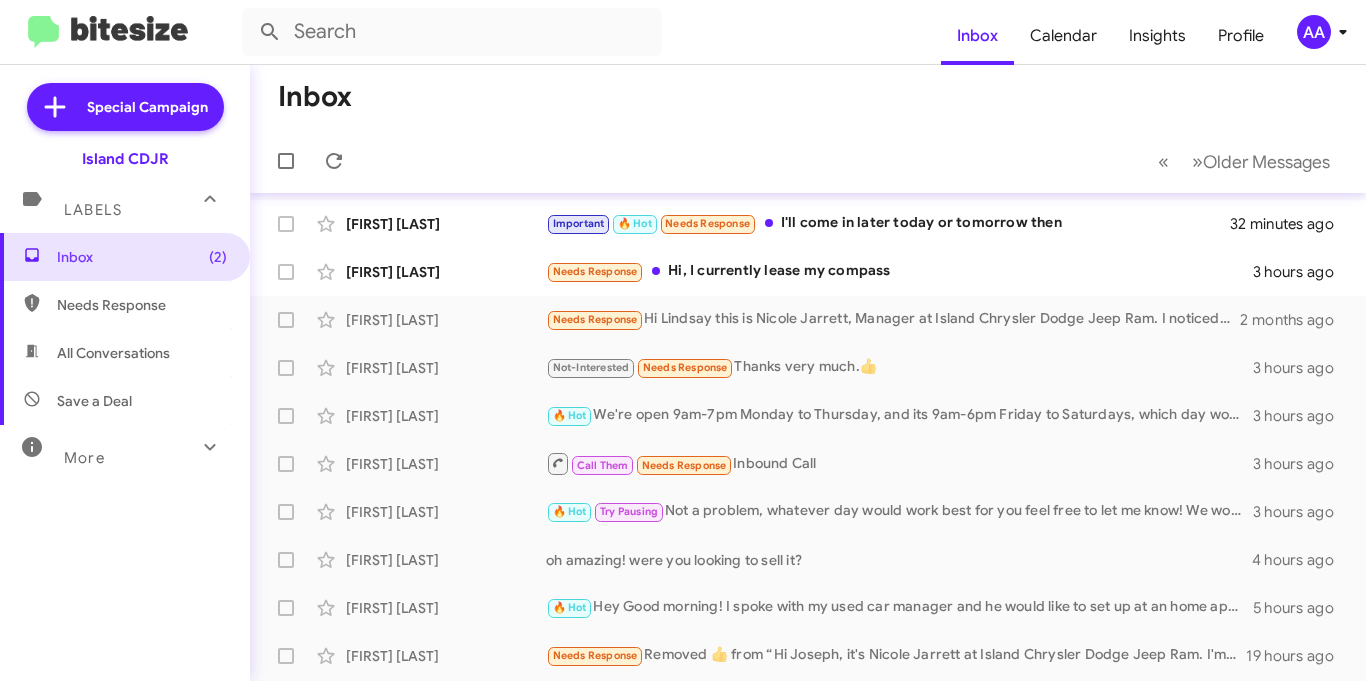scroll, scrollTop: 0, scrollLeft: 0, axis: both 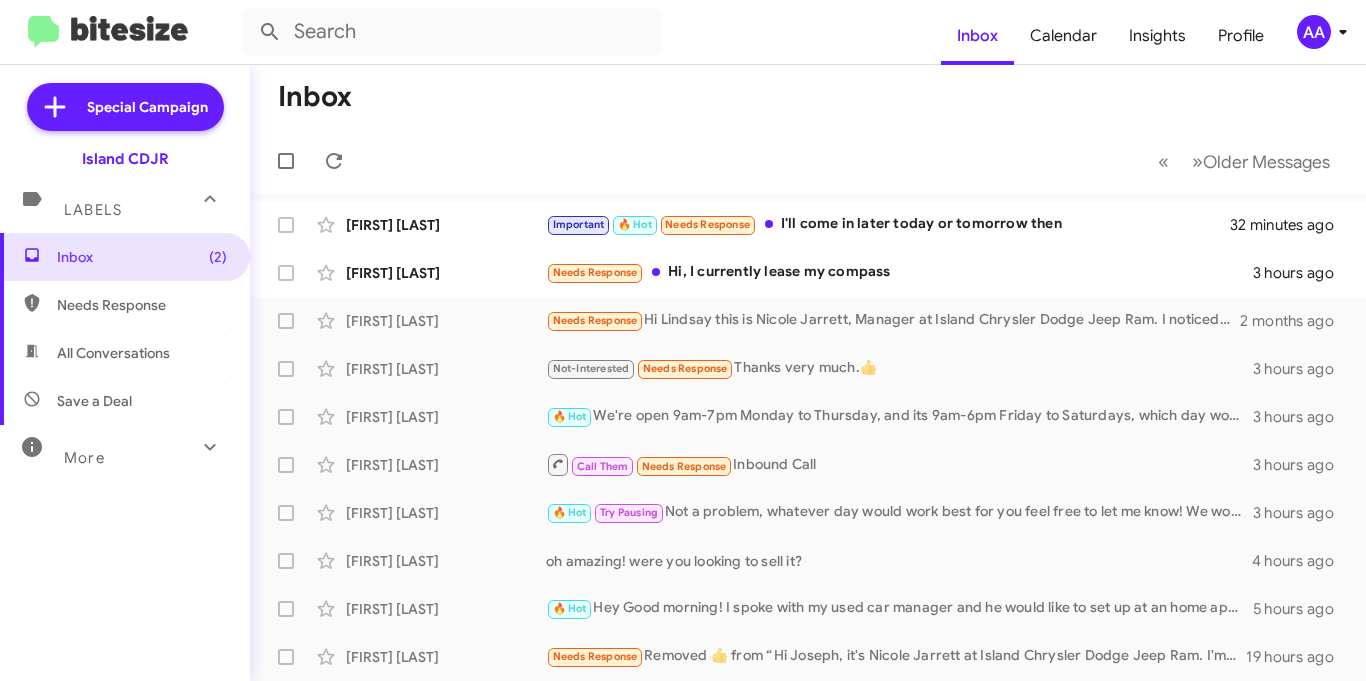 click 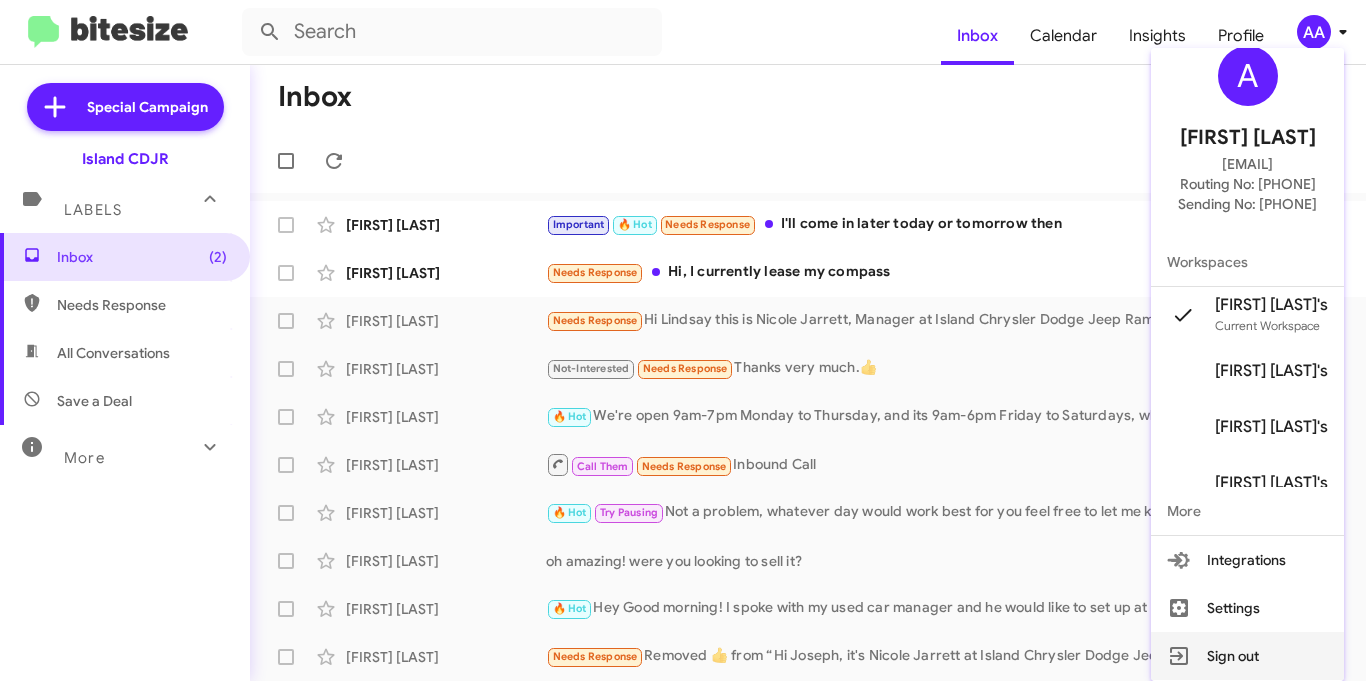 scroll, scrollTop: 32, scrollLeft: 0, axis: vertical 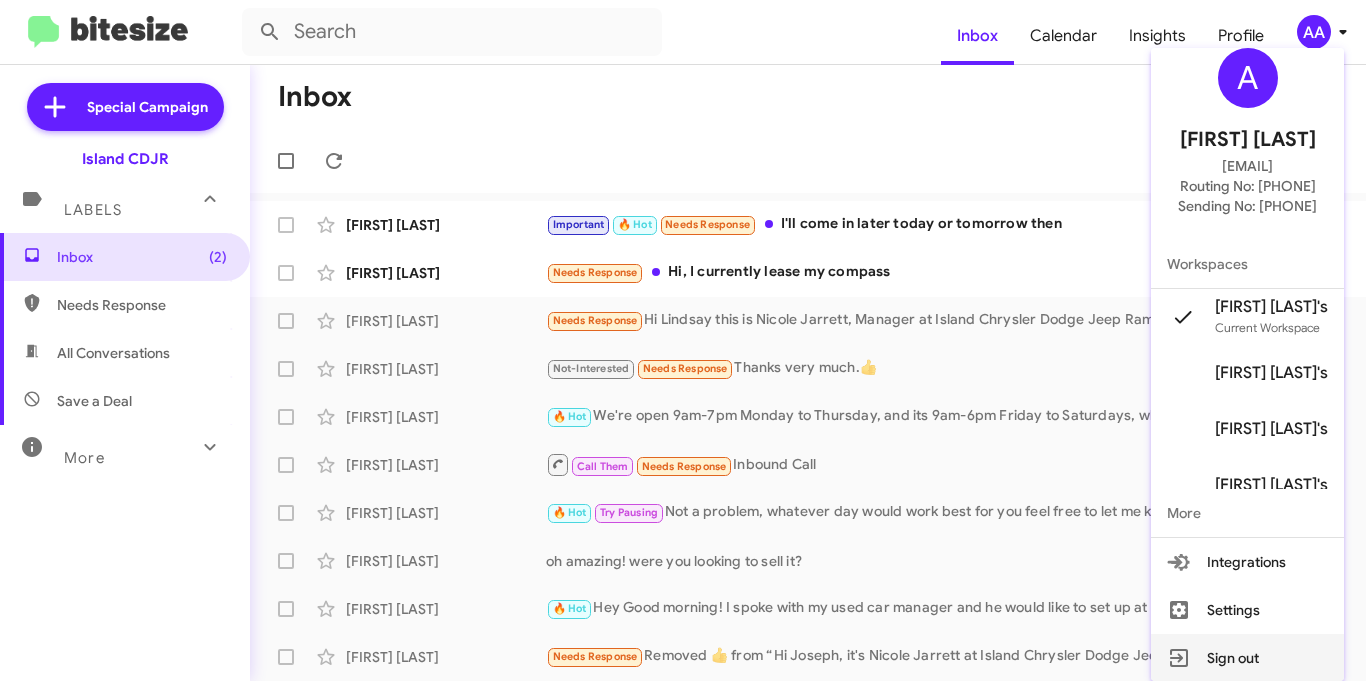 click on "Sign out" at bounding box center [1247, 658] 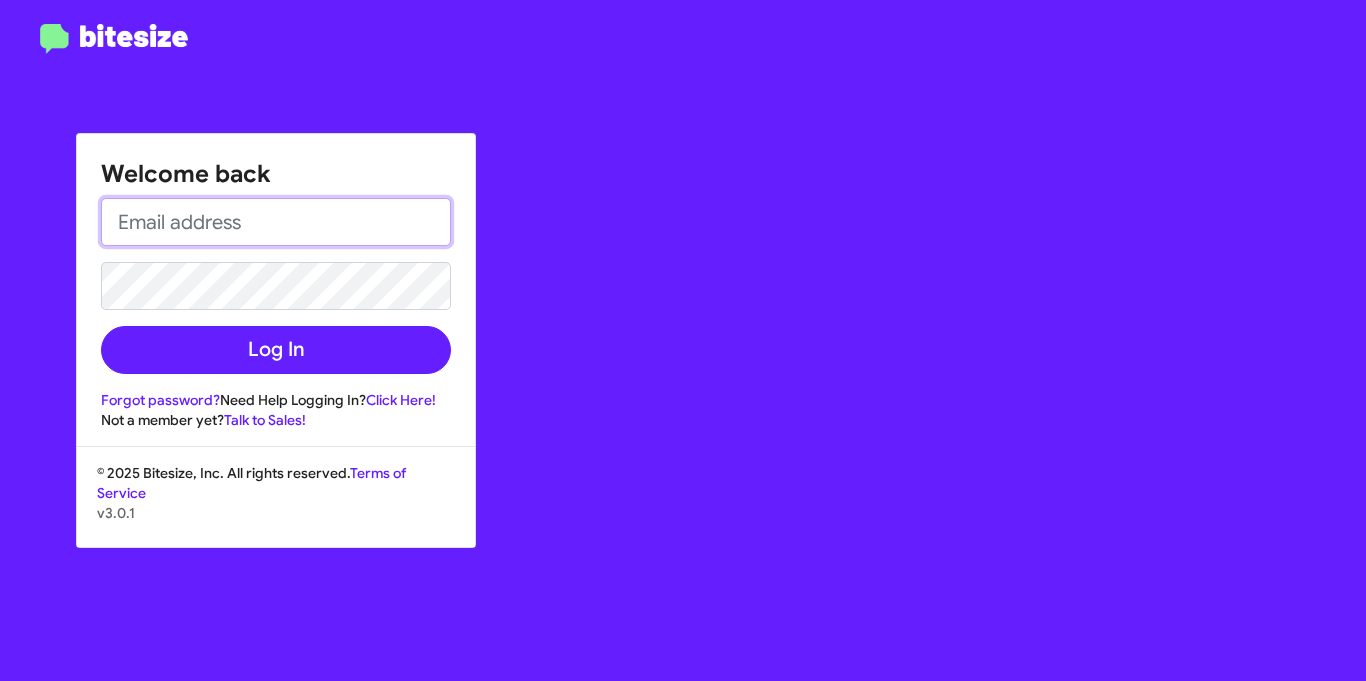 type on "[EMAIL]" 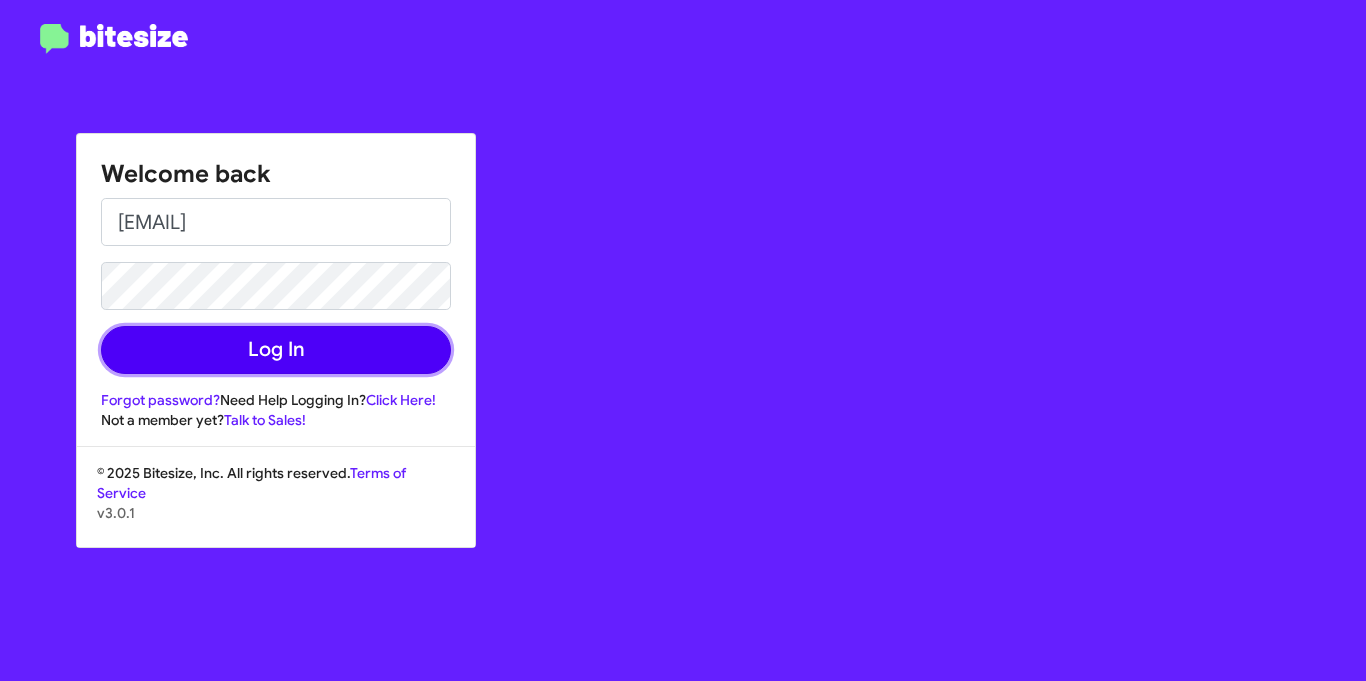 click on "Log In" 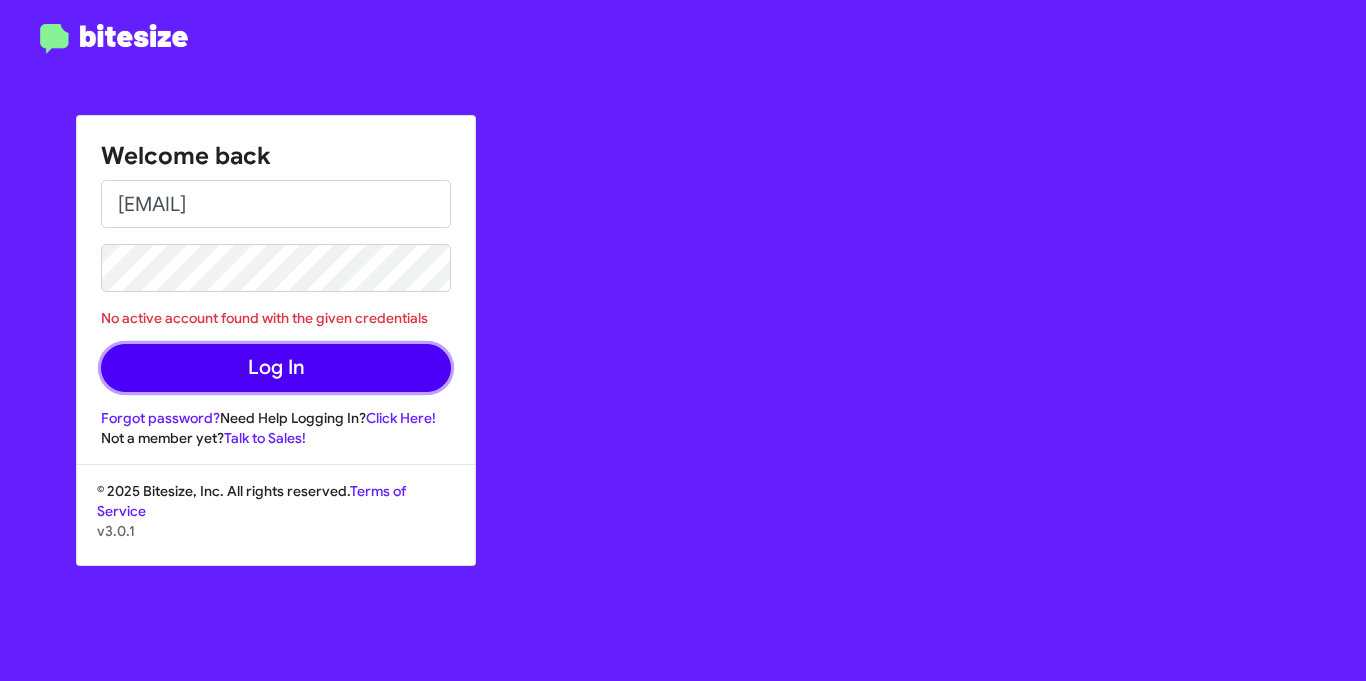 click on "Log In" 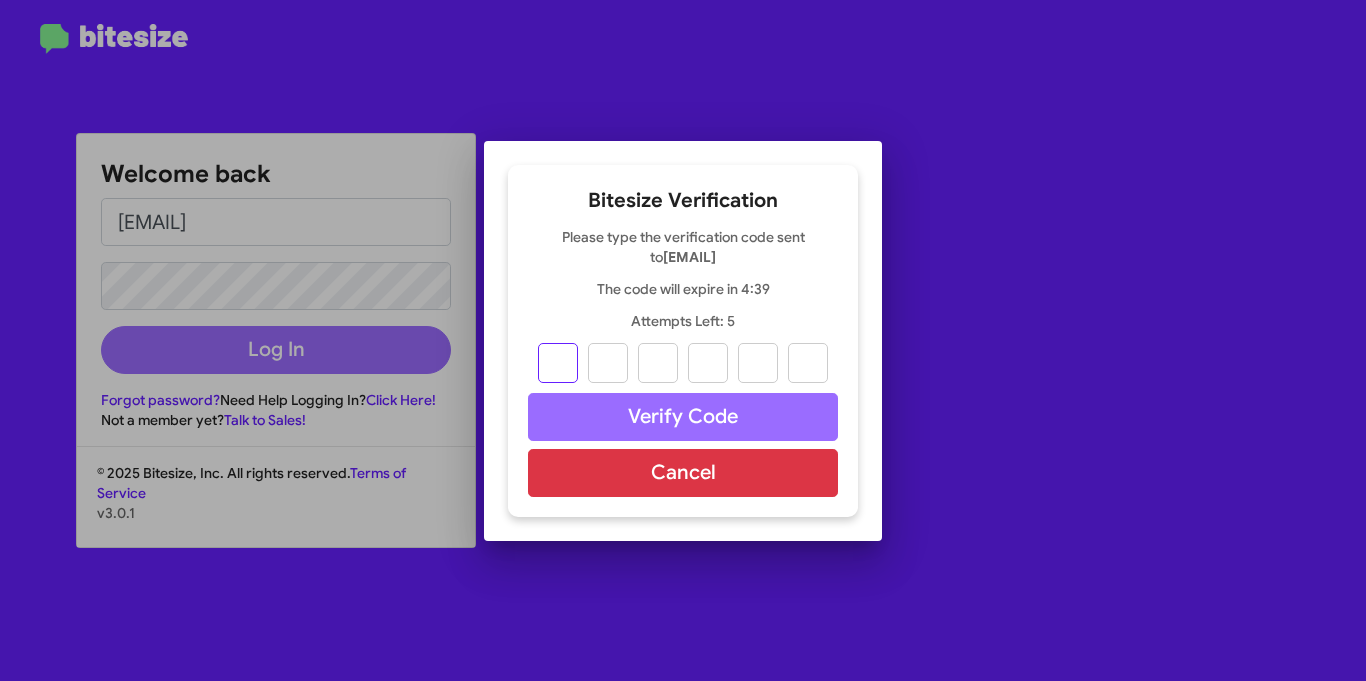 click at bounding box center [558, 363] 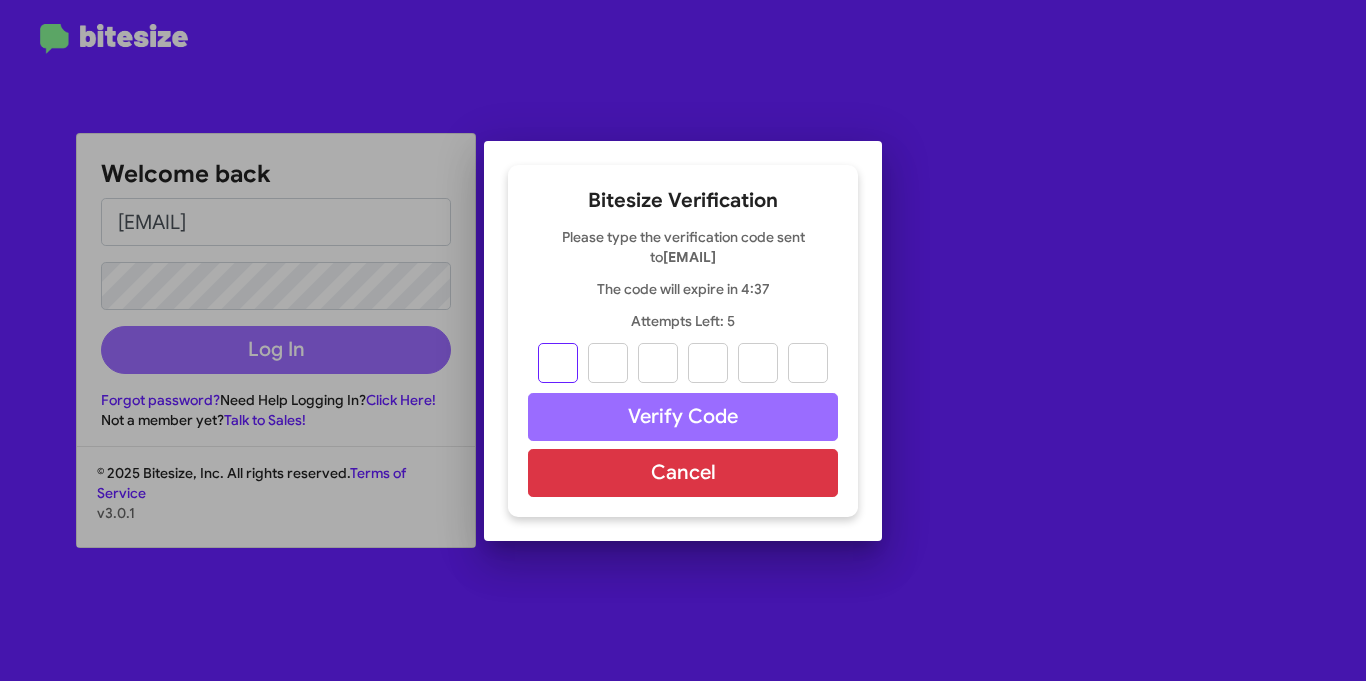 type on "8" 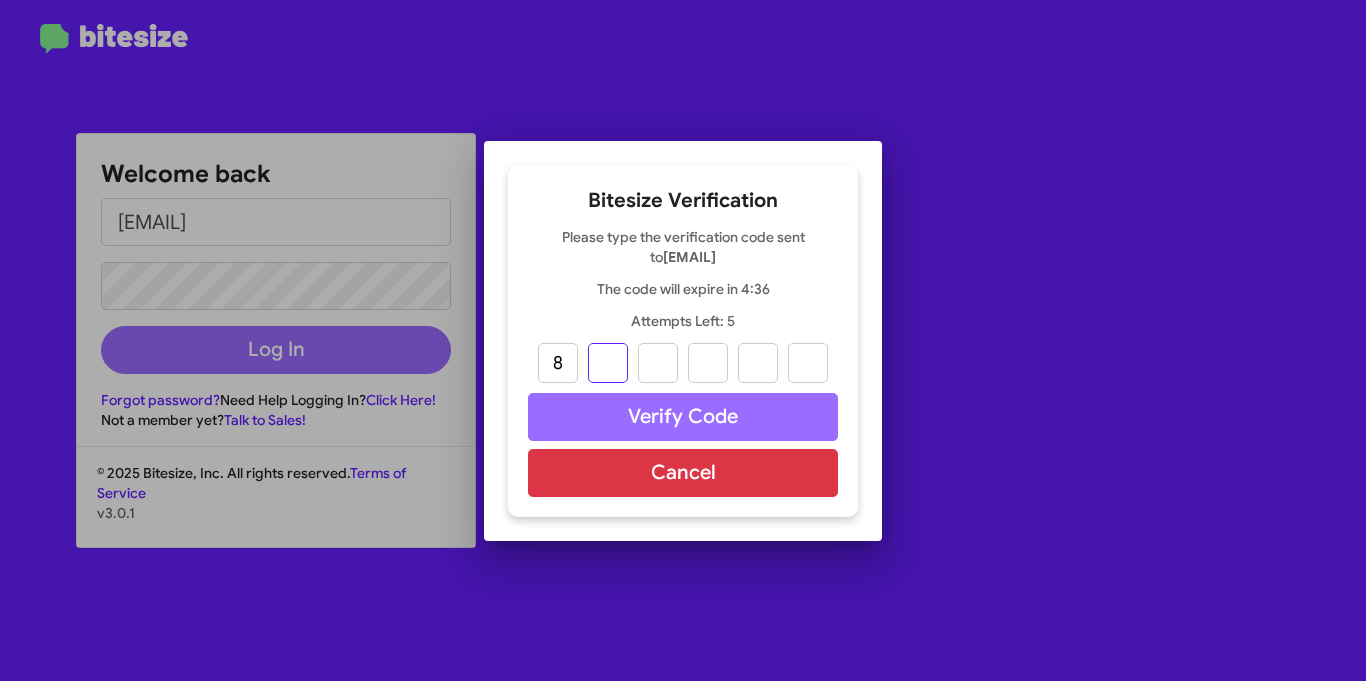type on "6" 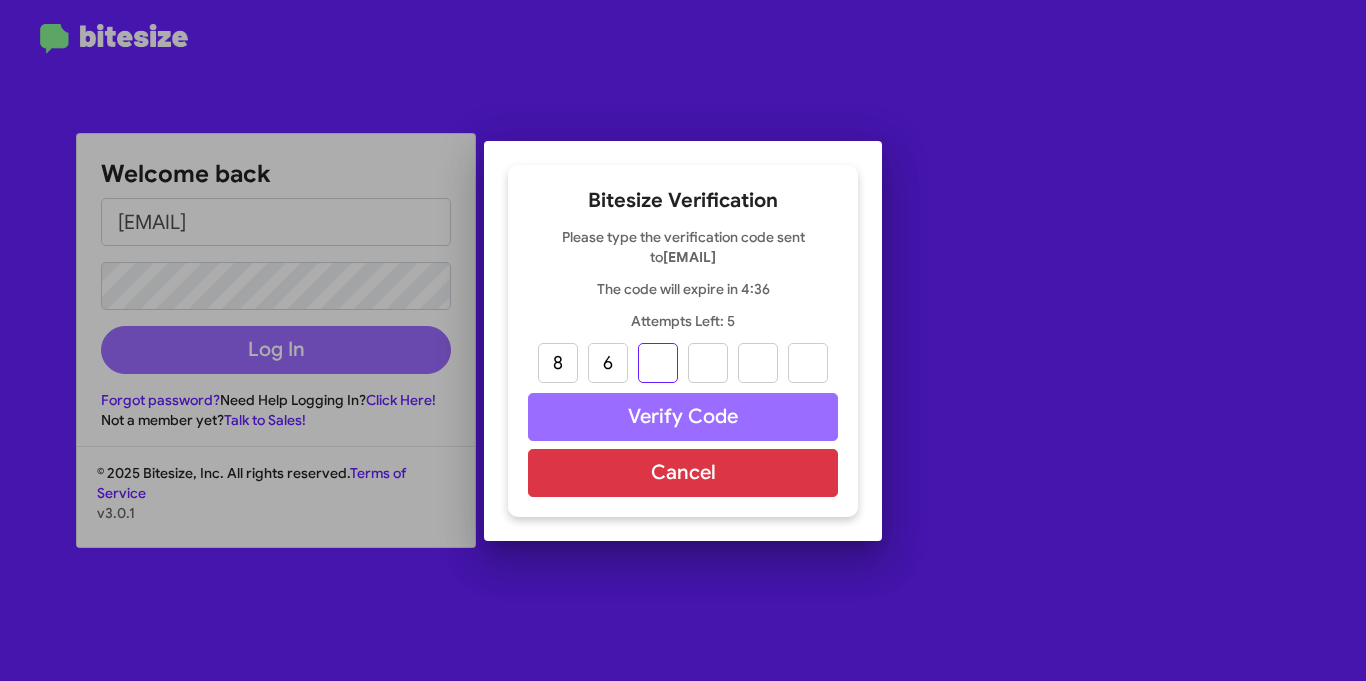 type on "8" 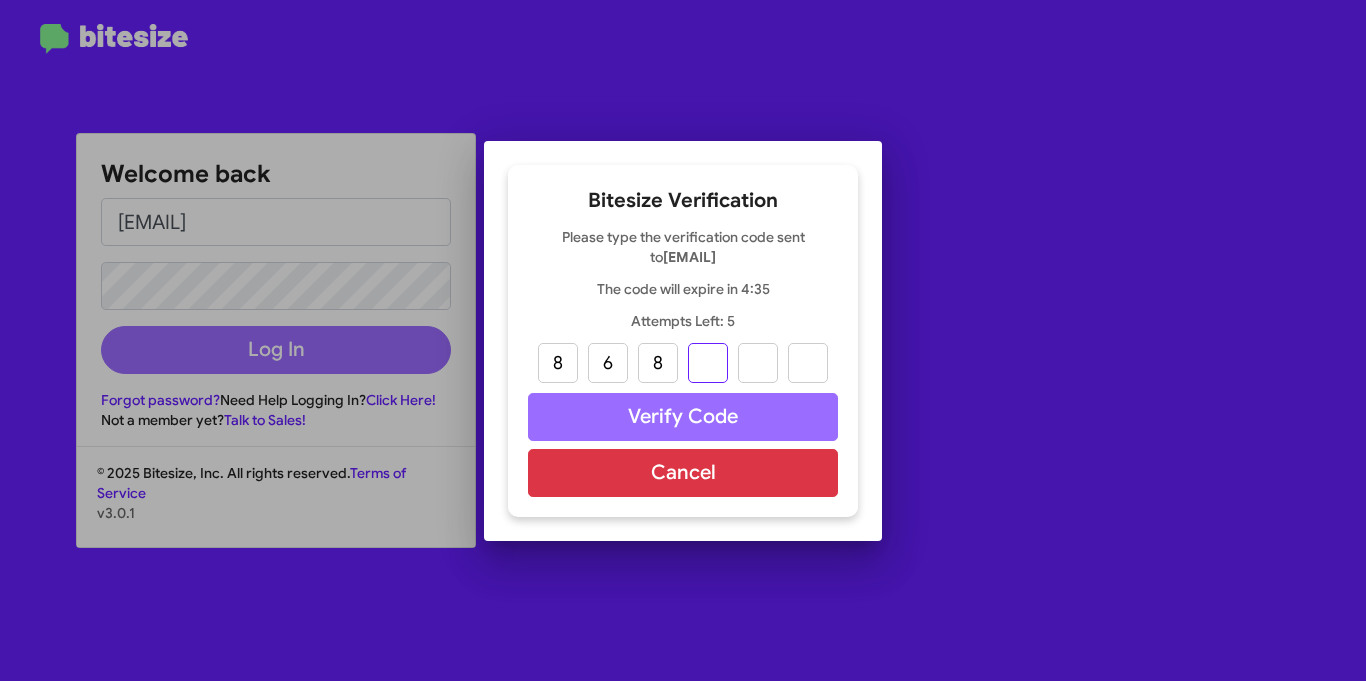 type on "4" 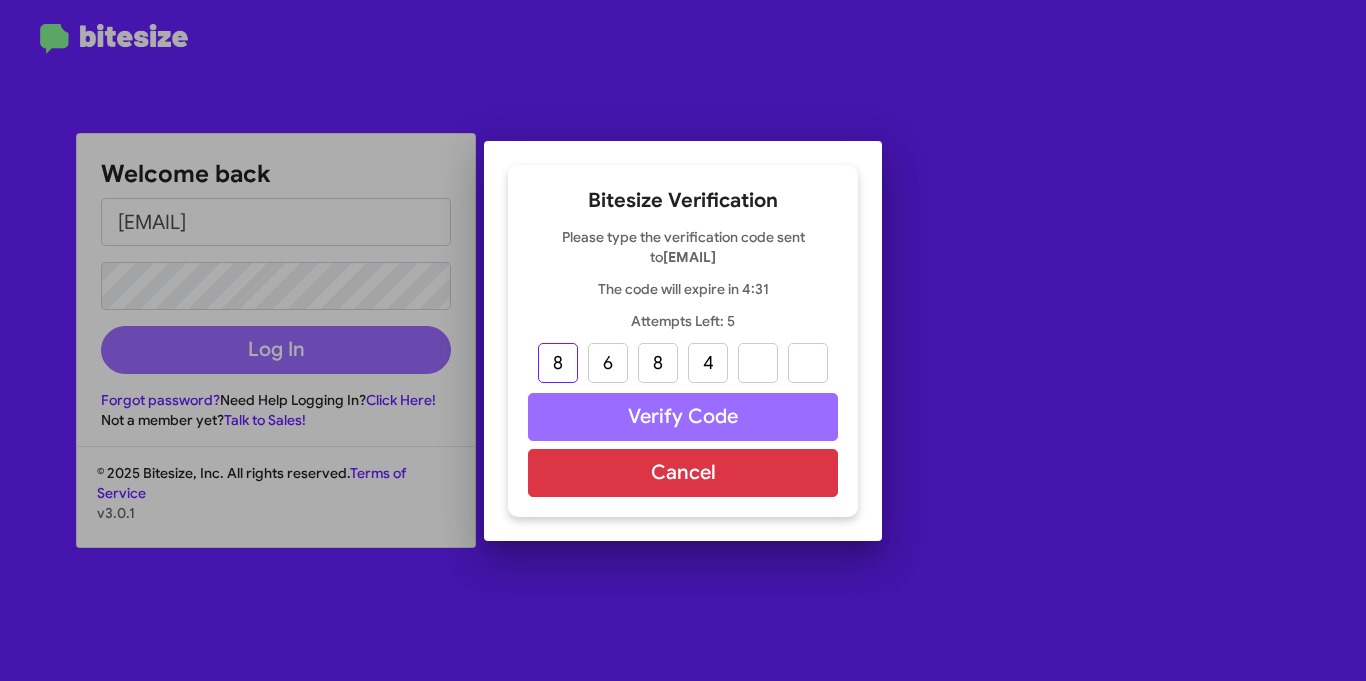 click on "8" at bounding box center [558, 363] 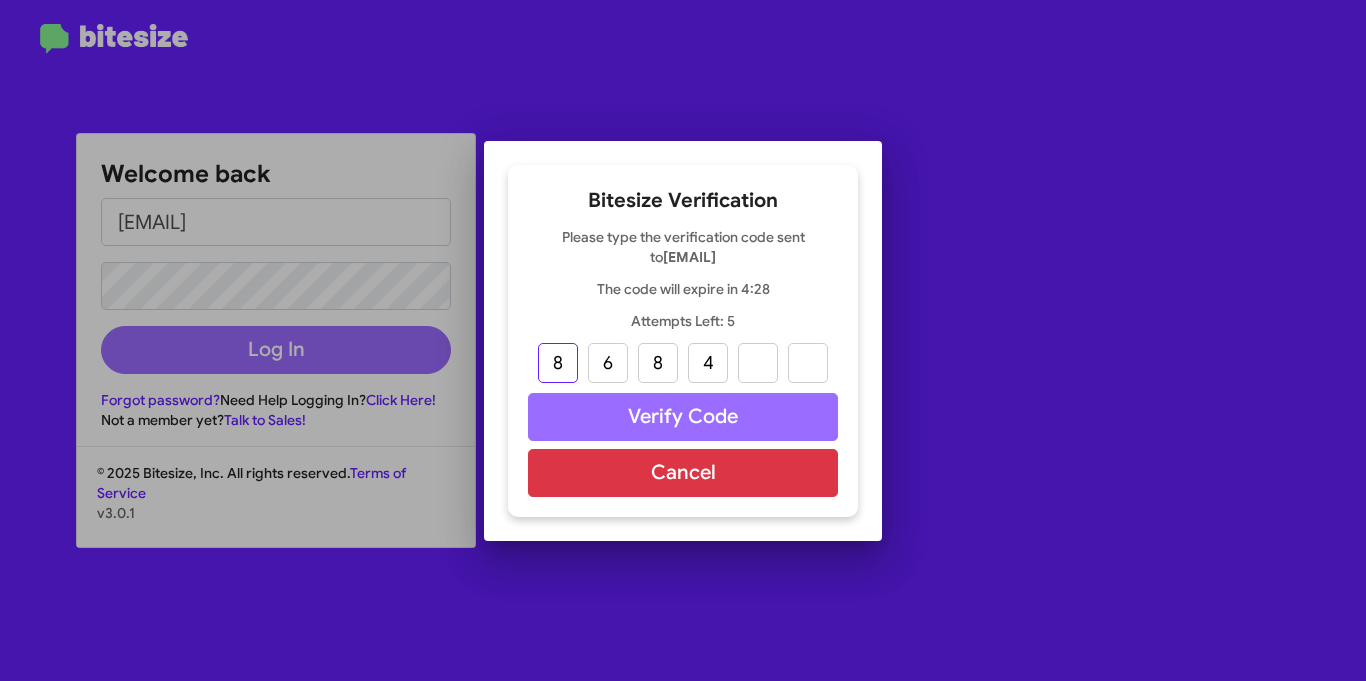 type on "6" 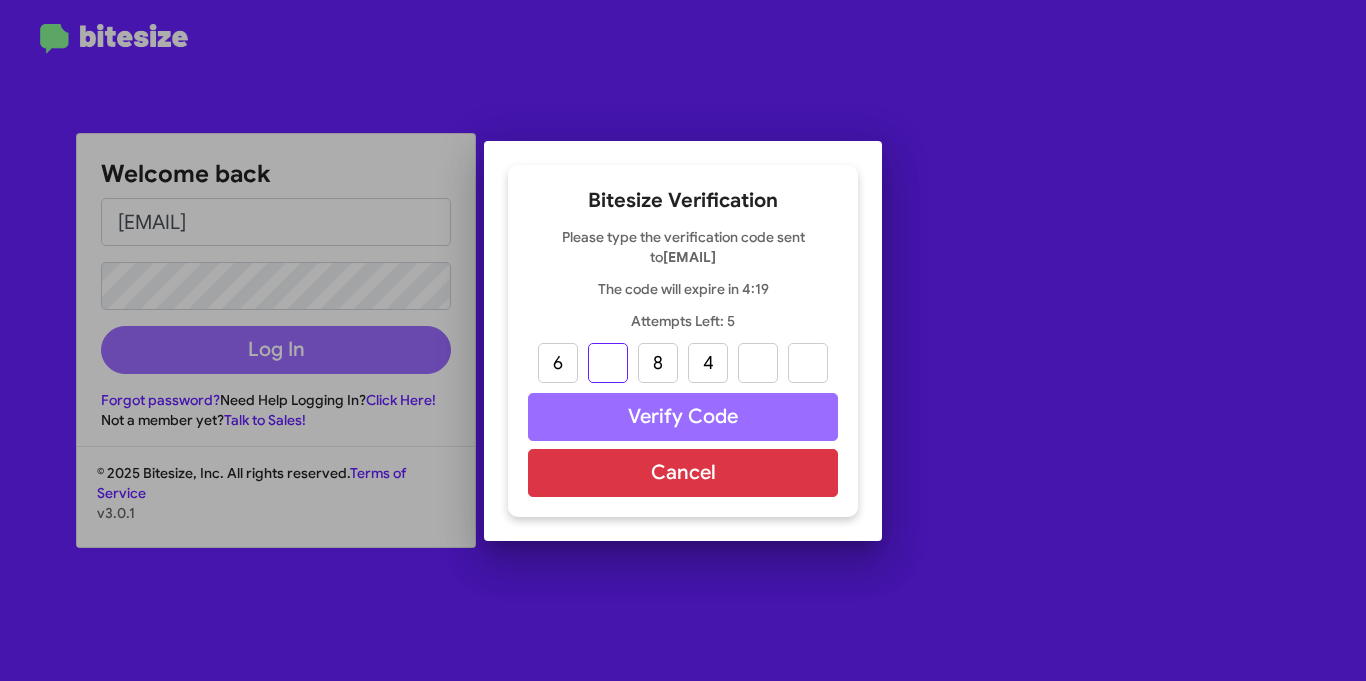 click at bounding box center (608, 363) 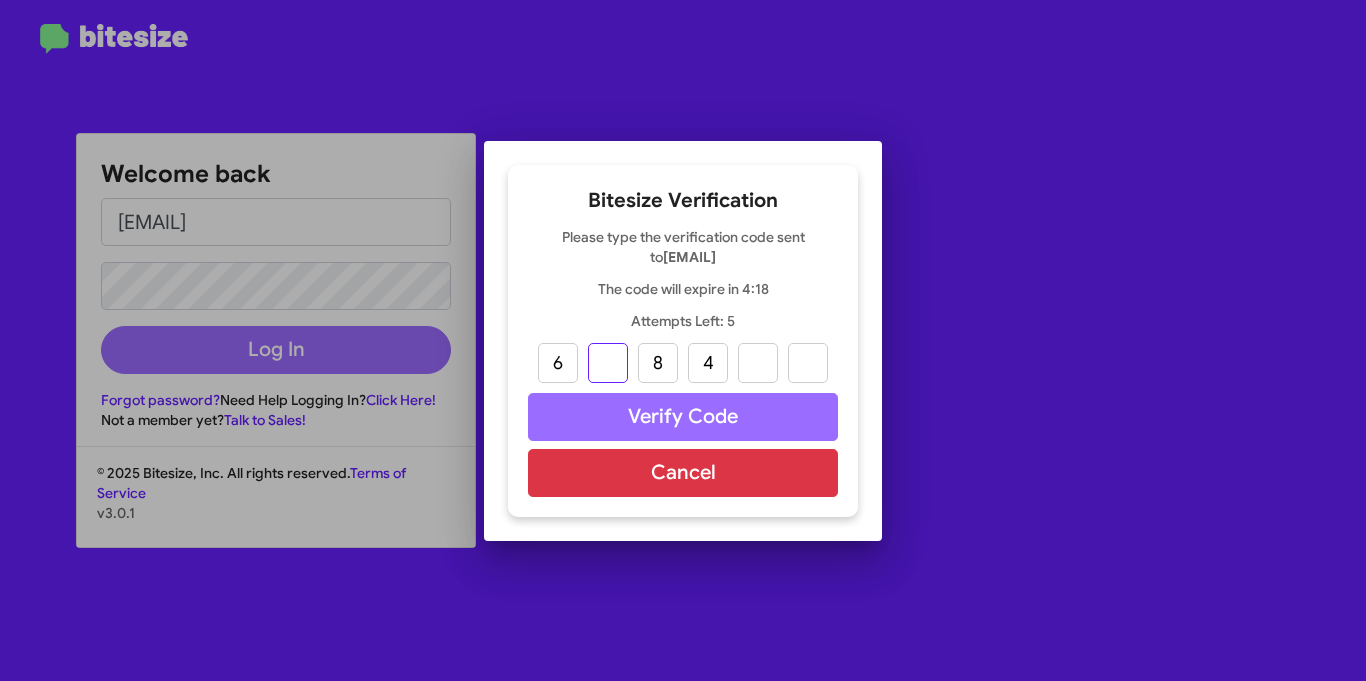 type on "8" 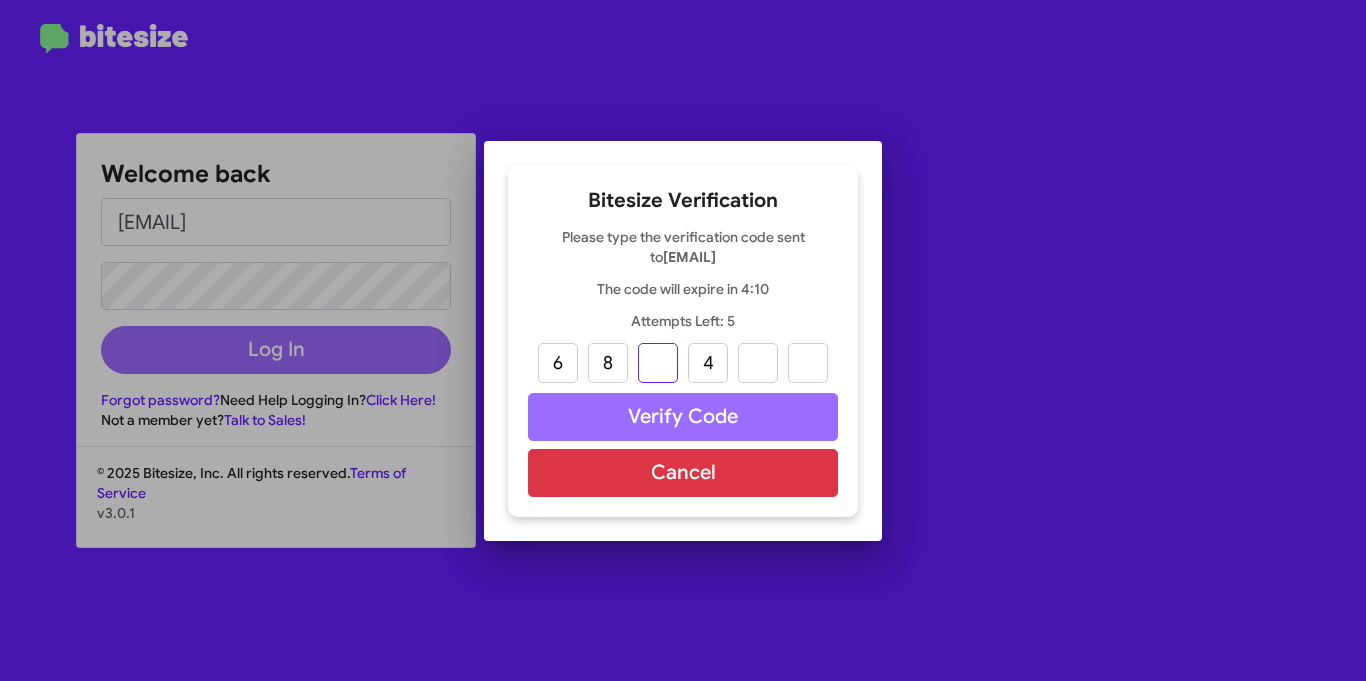 click at bounding box center (658, 363) 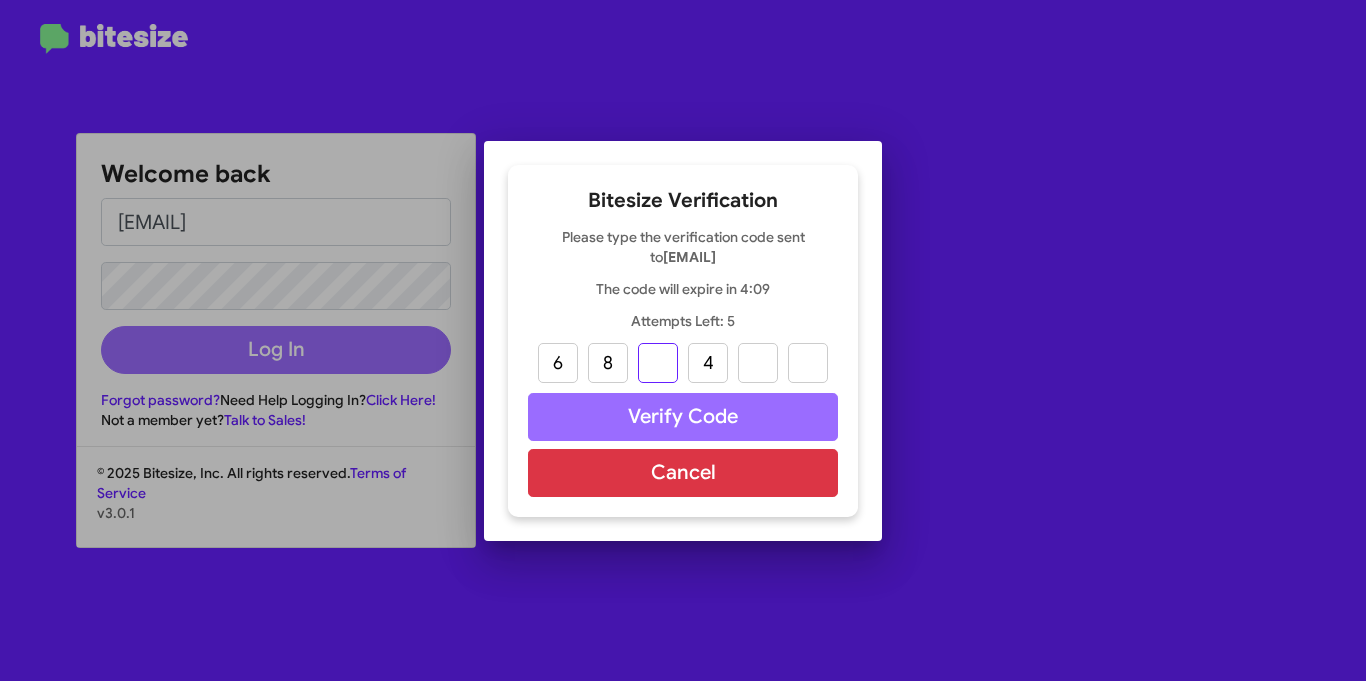 type on "4" 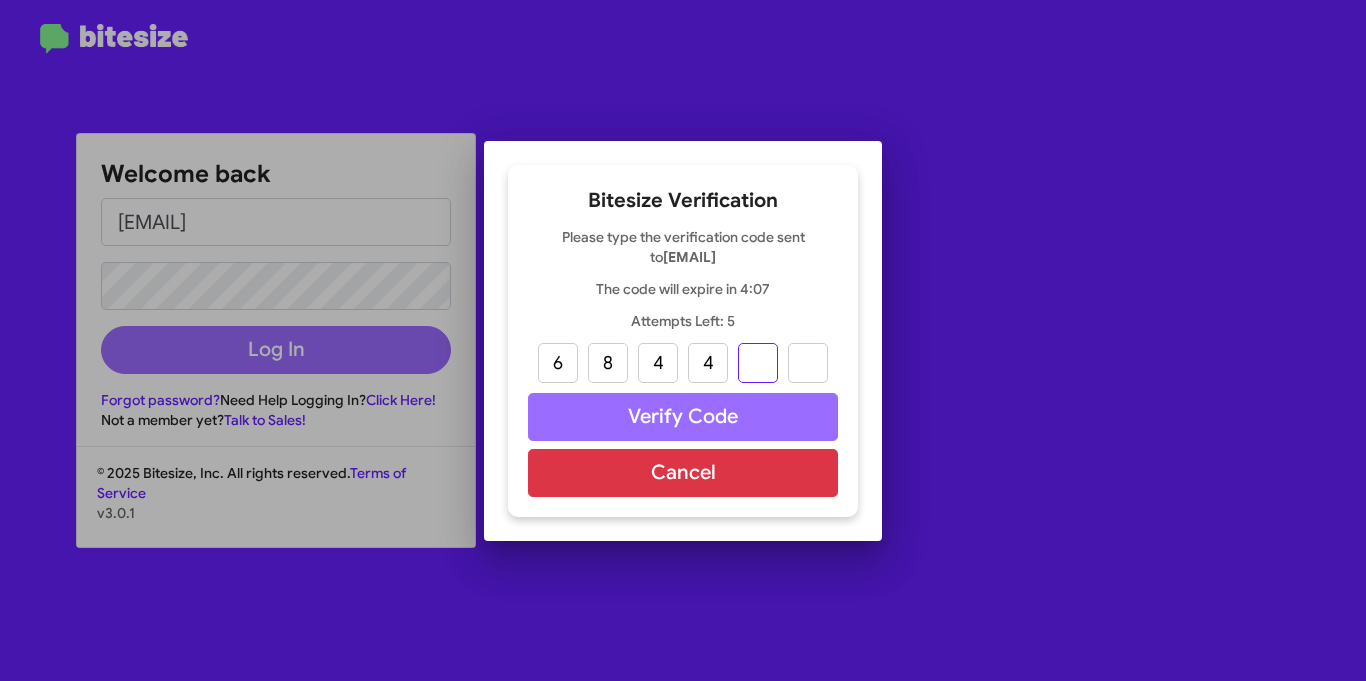 click at bounding box center (758, 363) 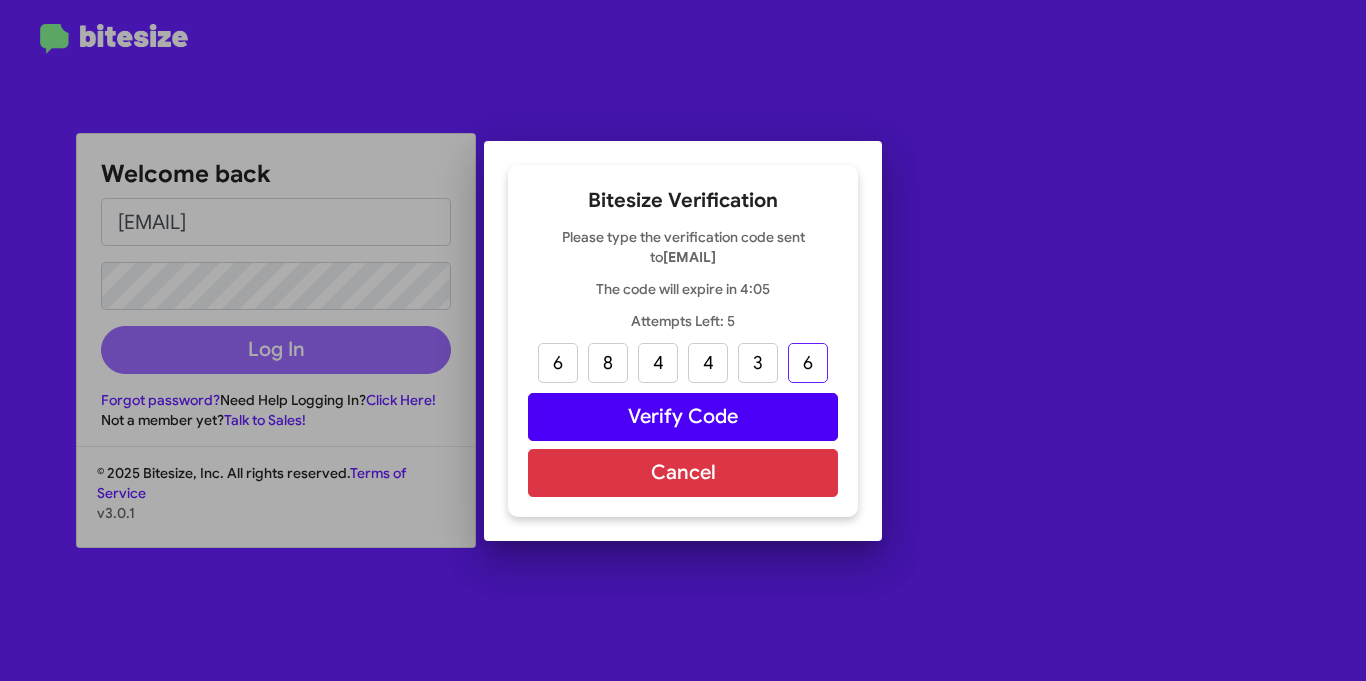 type on "6" 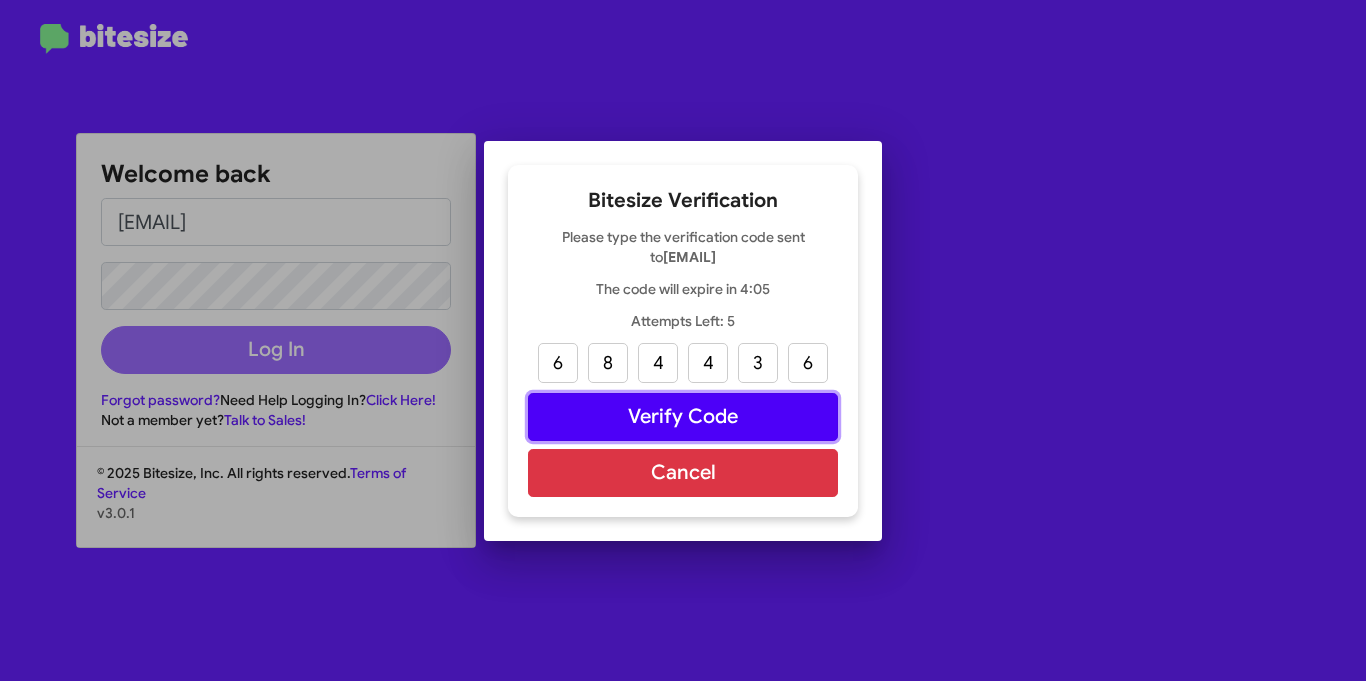 click on "Verify Code" at bounding box center [683, 417] 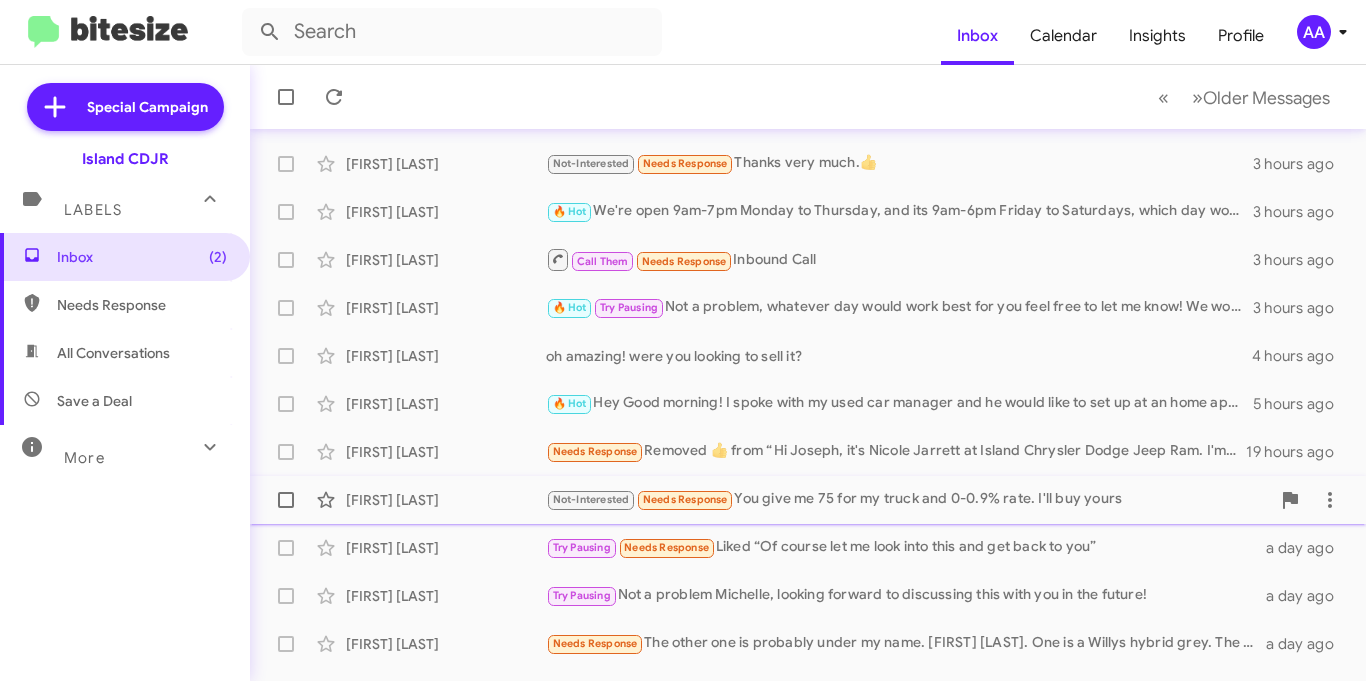 scroll, scrollTop: 282, scrollLeft: 0, axis: vertical 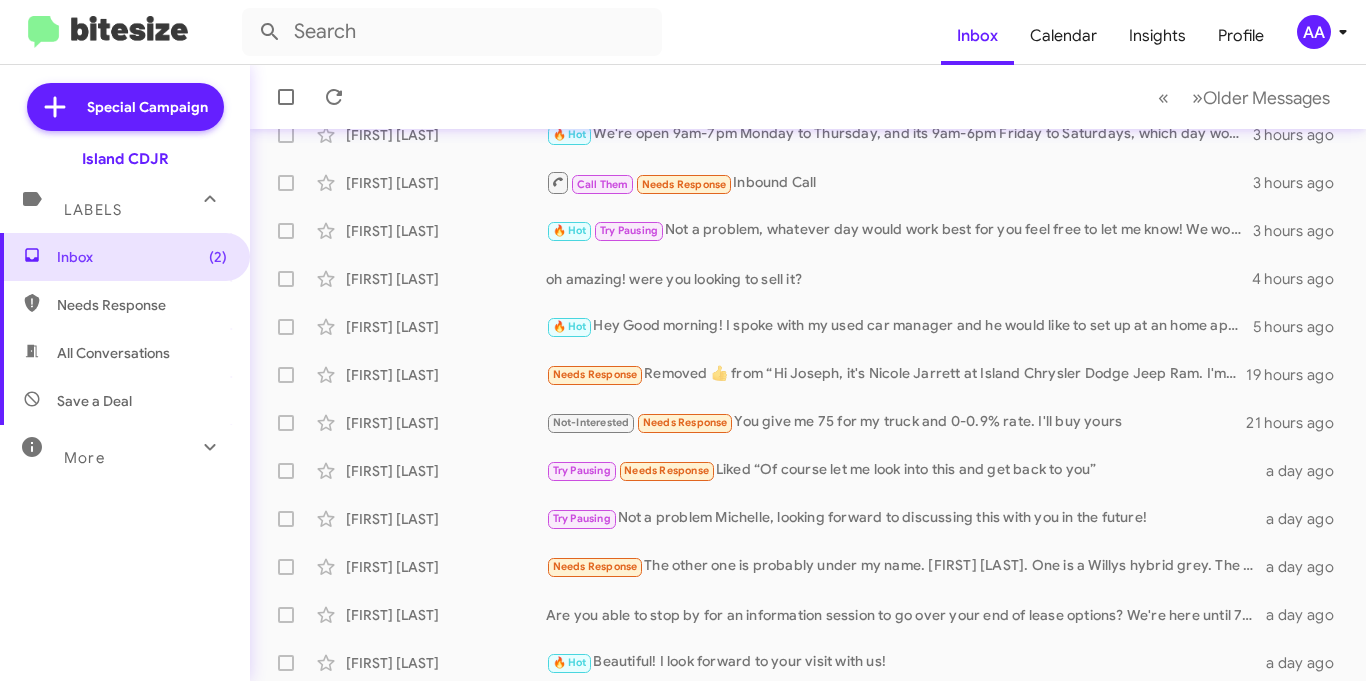 click on "Needs Response" at bounding box center (142, 305) 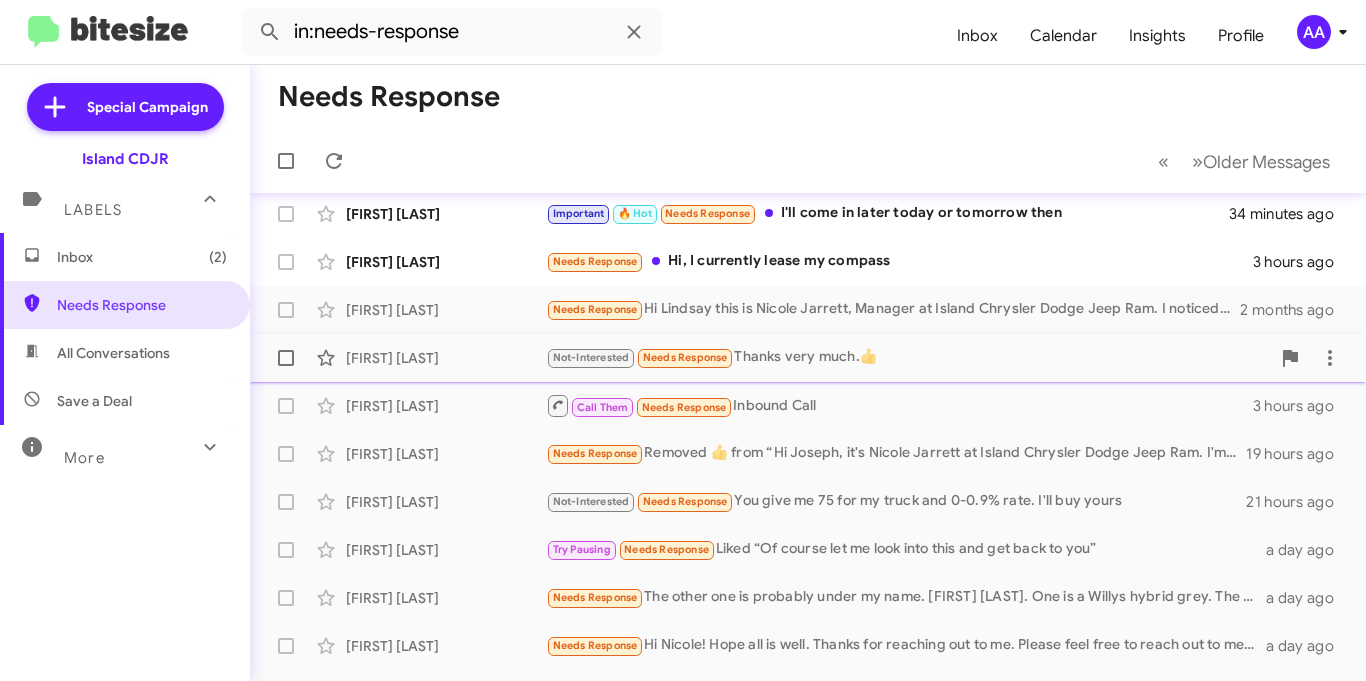 scroll, scrollTop: 9, scrollLeft: 0, axis: vertical 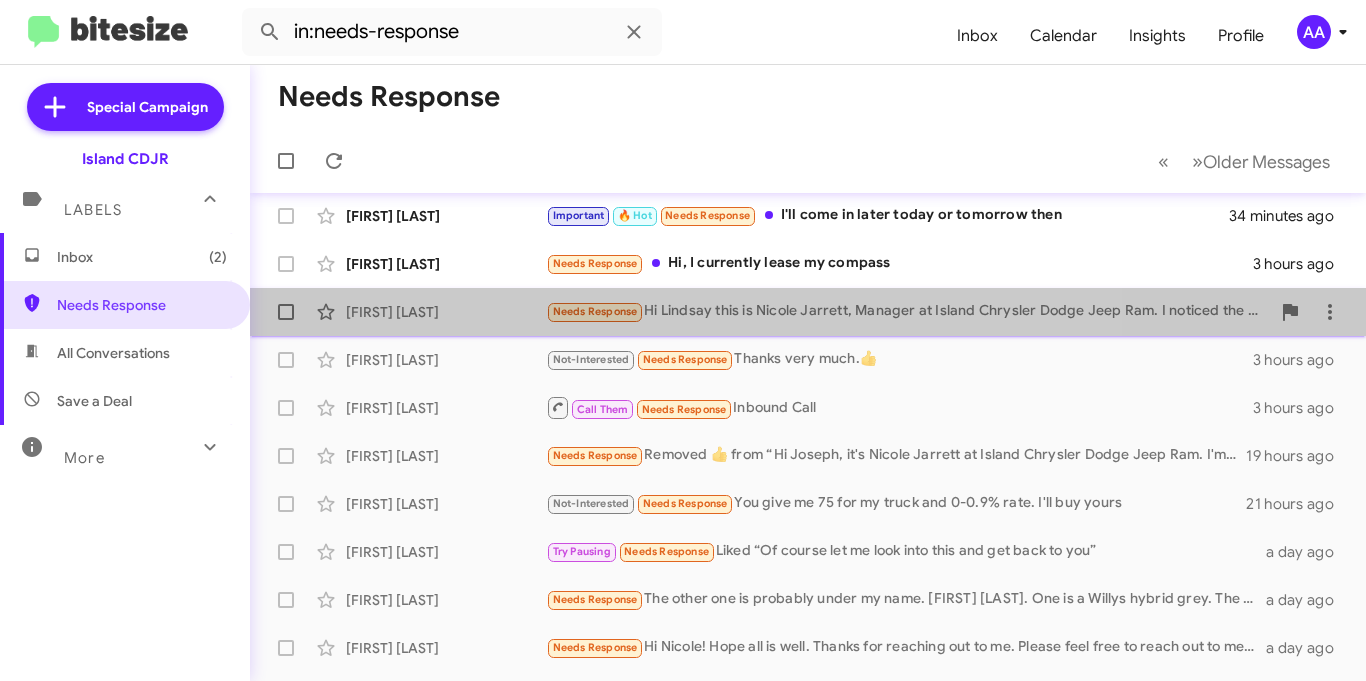 click on "Needs Response   Hi [FIRST] this is [FIRST] [LAST], Manager at Island Chrysler Dodge Jeep Ram. I noticed the lease on your Wrangler 4Xe is due soon and I'd like to help schedule your end-of-lease appointment.
I'd like to help get you into your next vehicle while keeping your payment within $40-$75 of where you are now.
Would today at 4p work, or would tomorrow at 10:45 work better?" 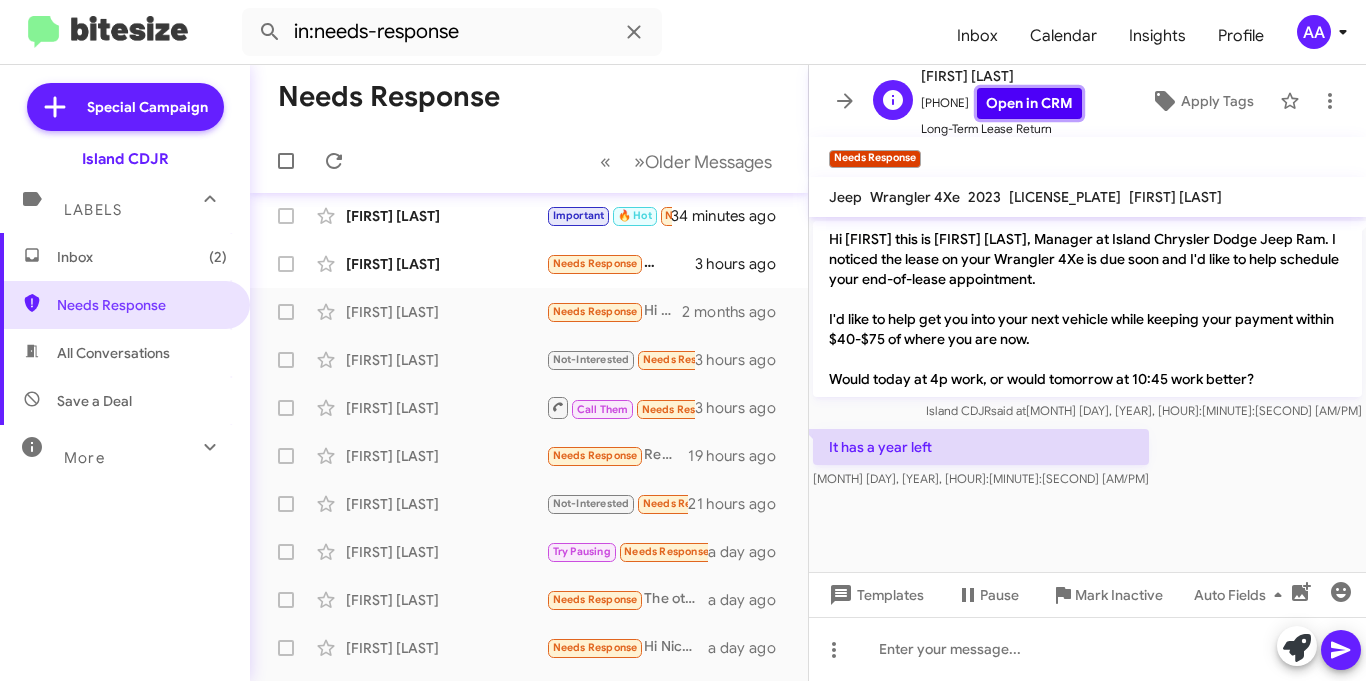 click on "Open in CRM" 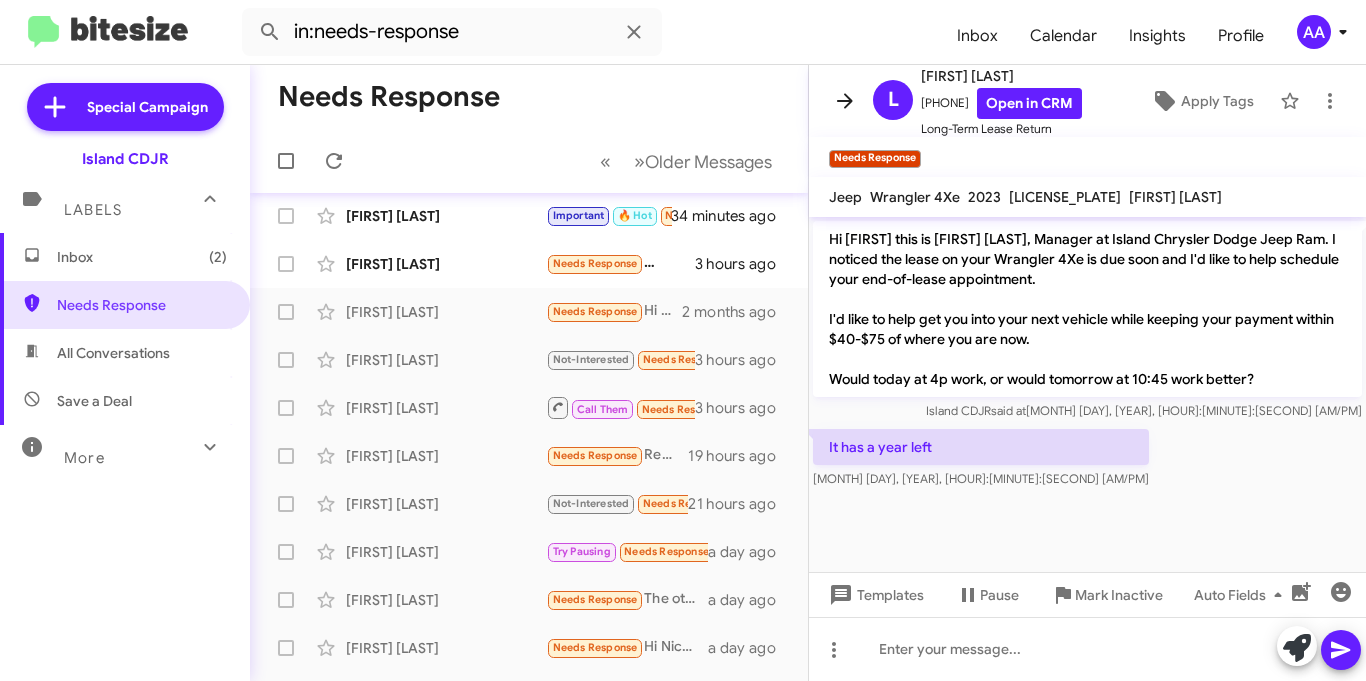 click 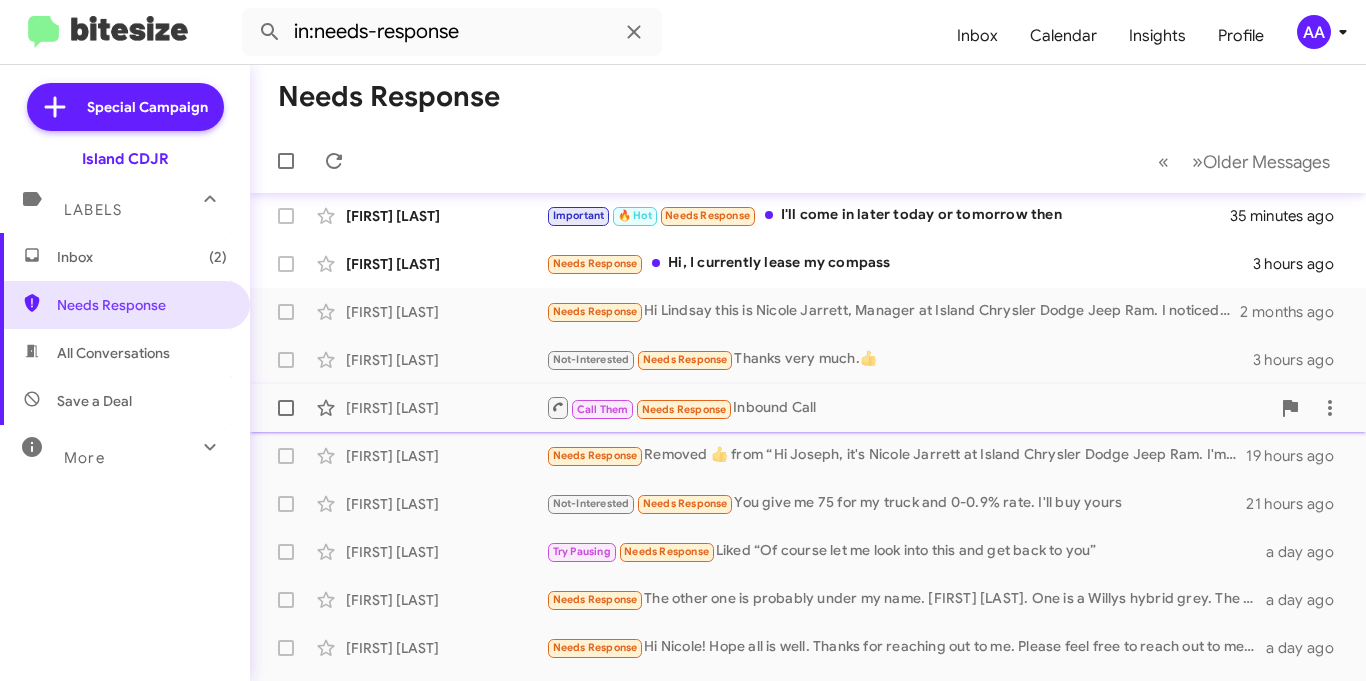 click on "[FIRST] [LAST] Call Them   Needs Response   Inbound Call   3 hours ago" 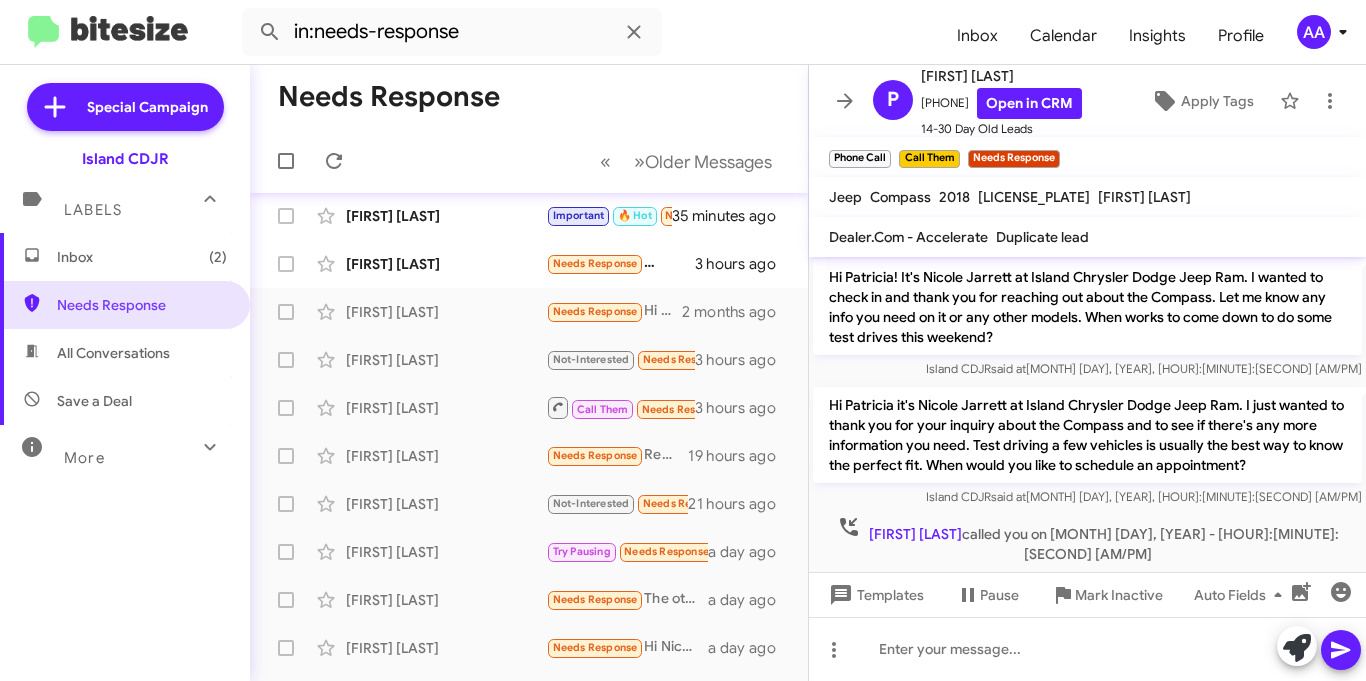 scroll, scrollTop: 239, scrollLeft: 0, axis: vertical 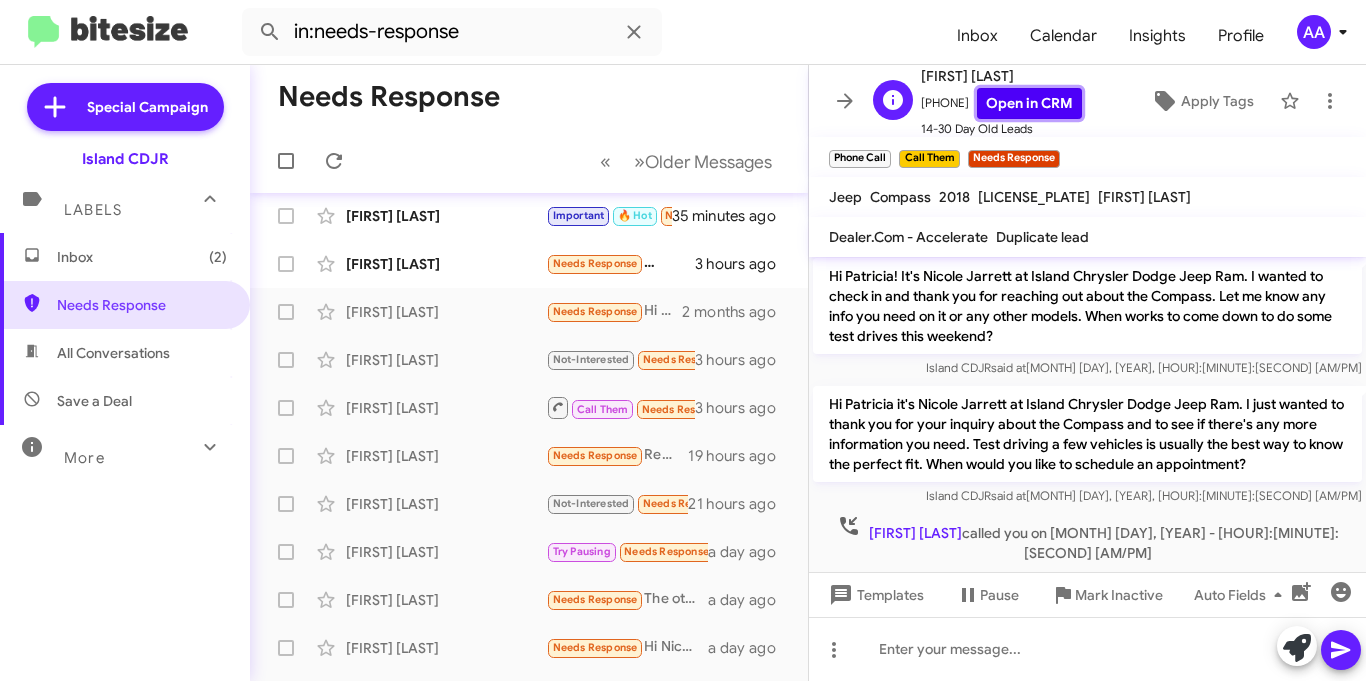 click on "Open in CRM" 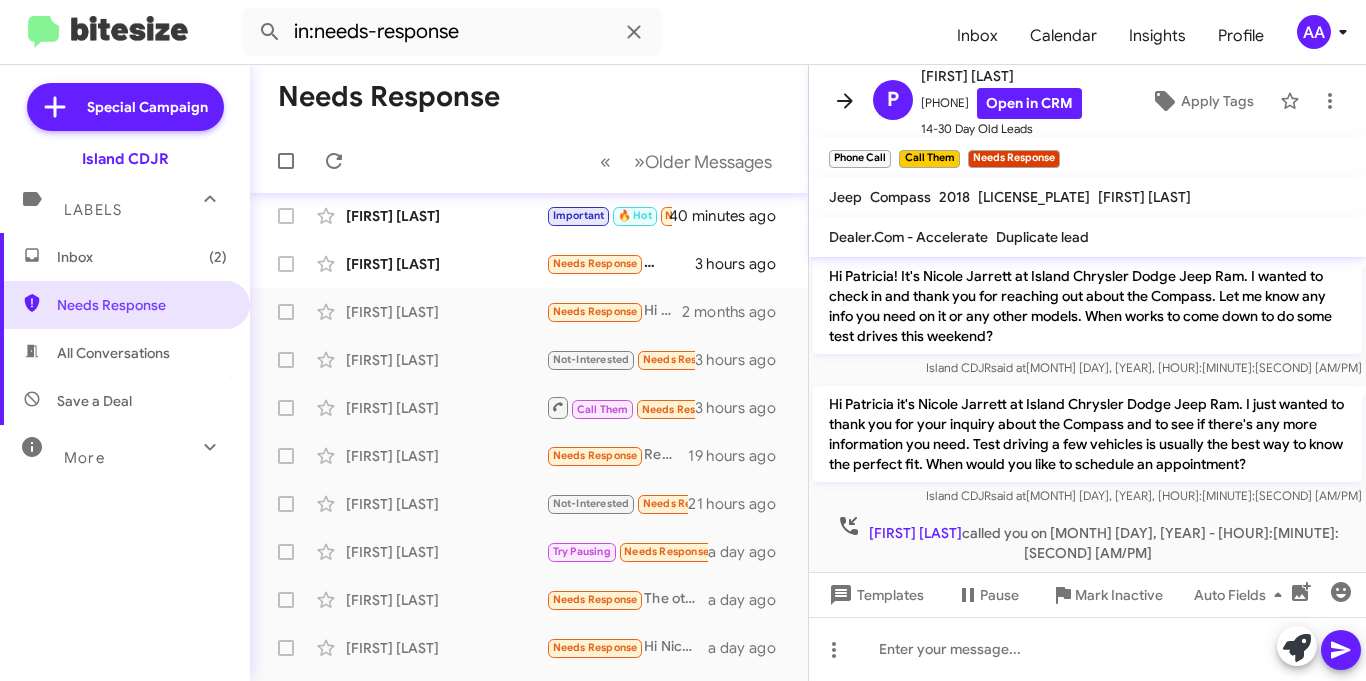 click 